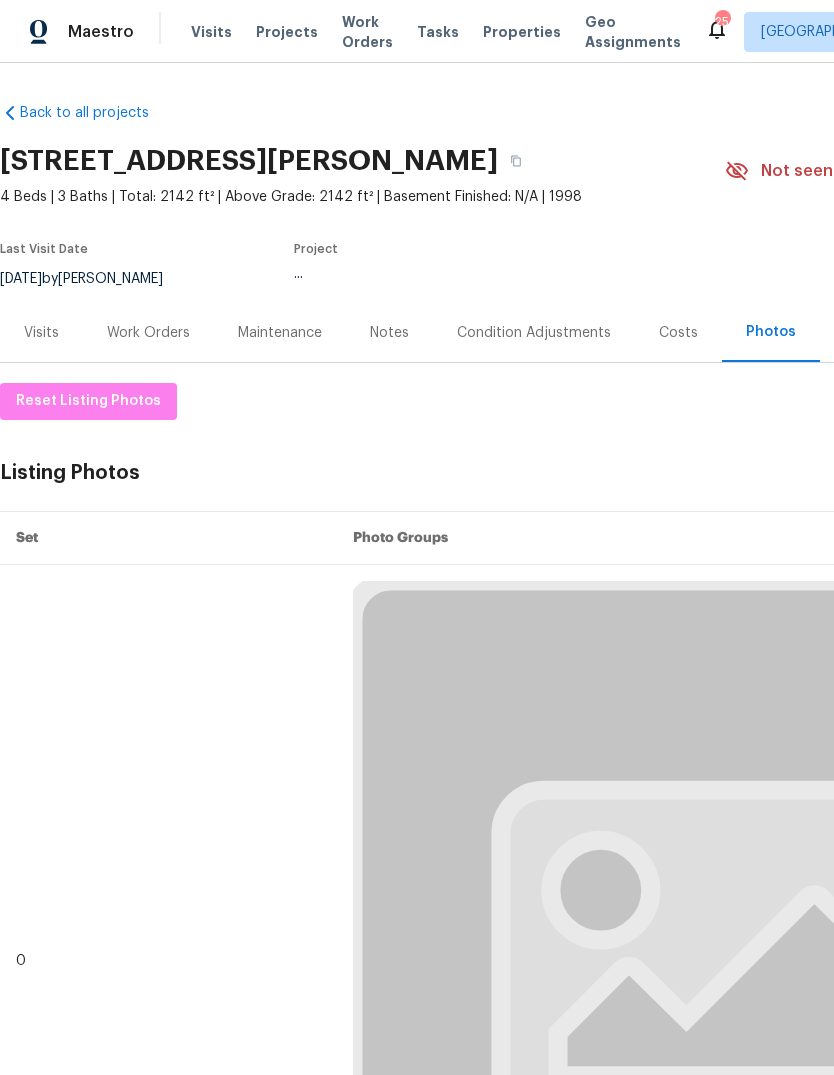 scroll, scrollTop: 0, scrollLeft: 0, axis: both 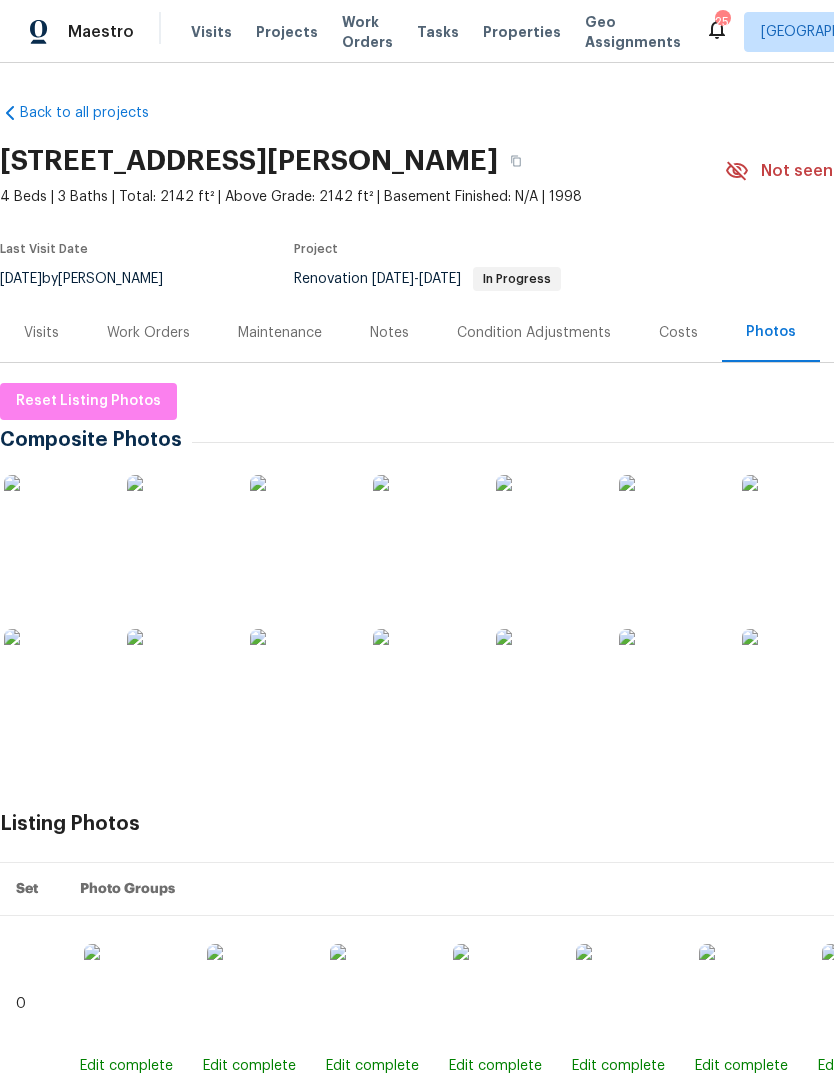 click on "Work Orders" at bounding box center (148, 333) 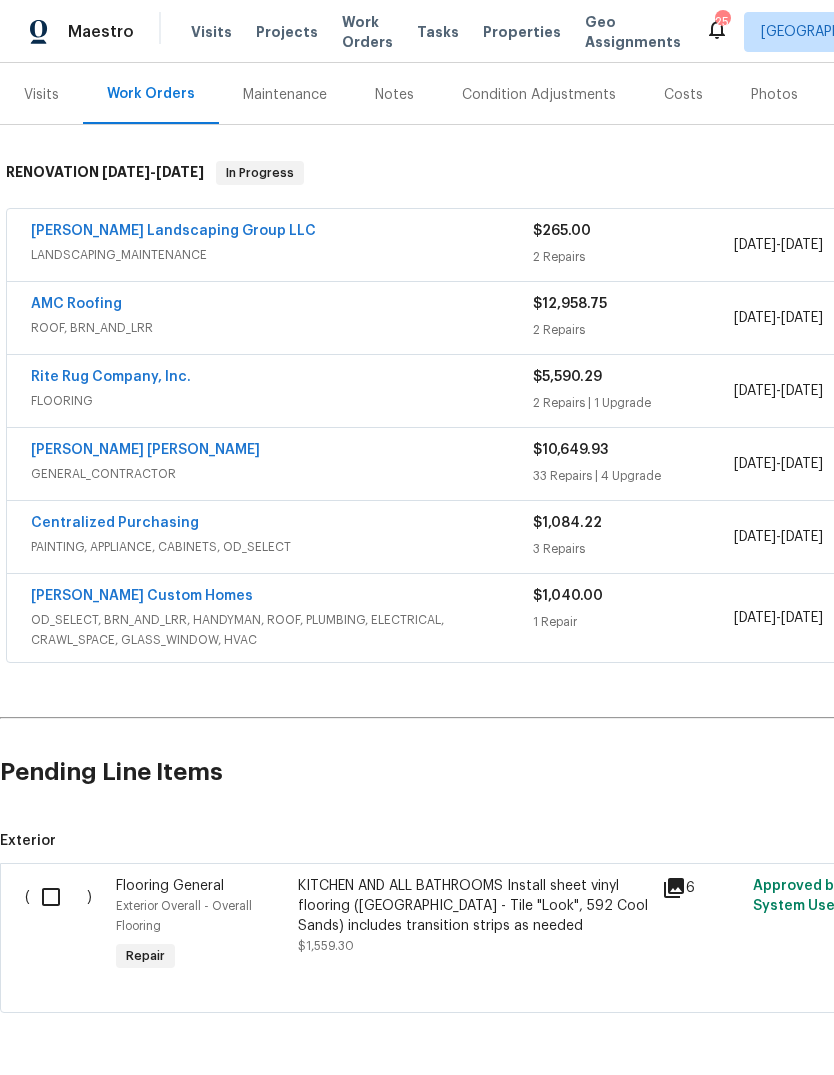 scroll, scrollTop: 238, scrollLeft: 0, axis: vertical 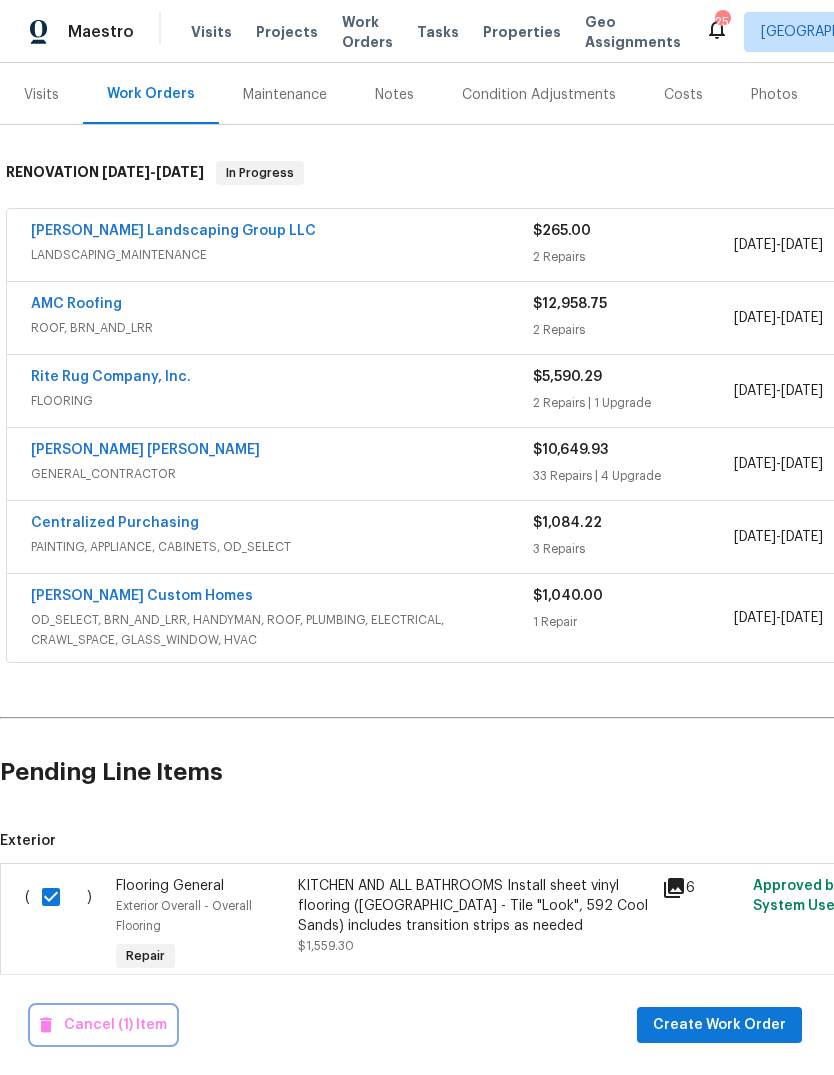 click on "Cancel (1) Item" at bounding box center (103, 1025) 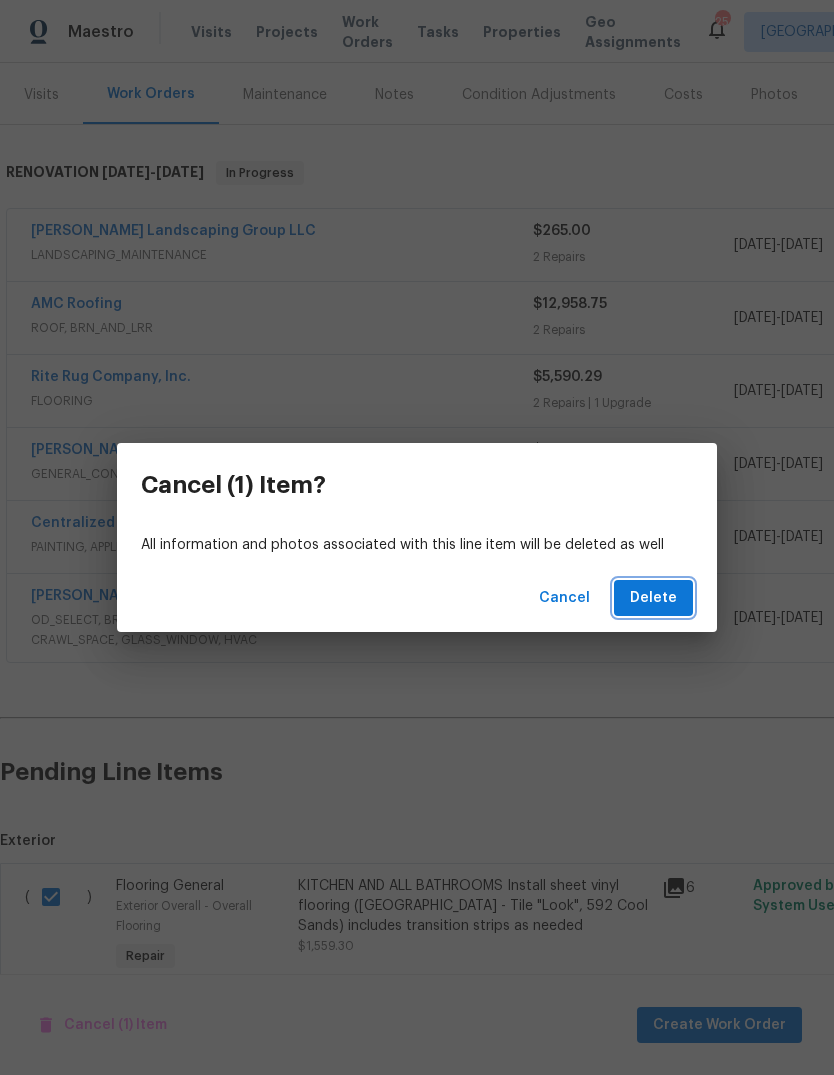 click on "Delete" at bounding box center [653, 598] 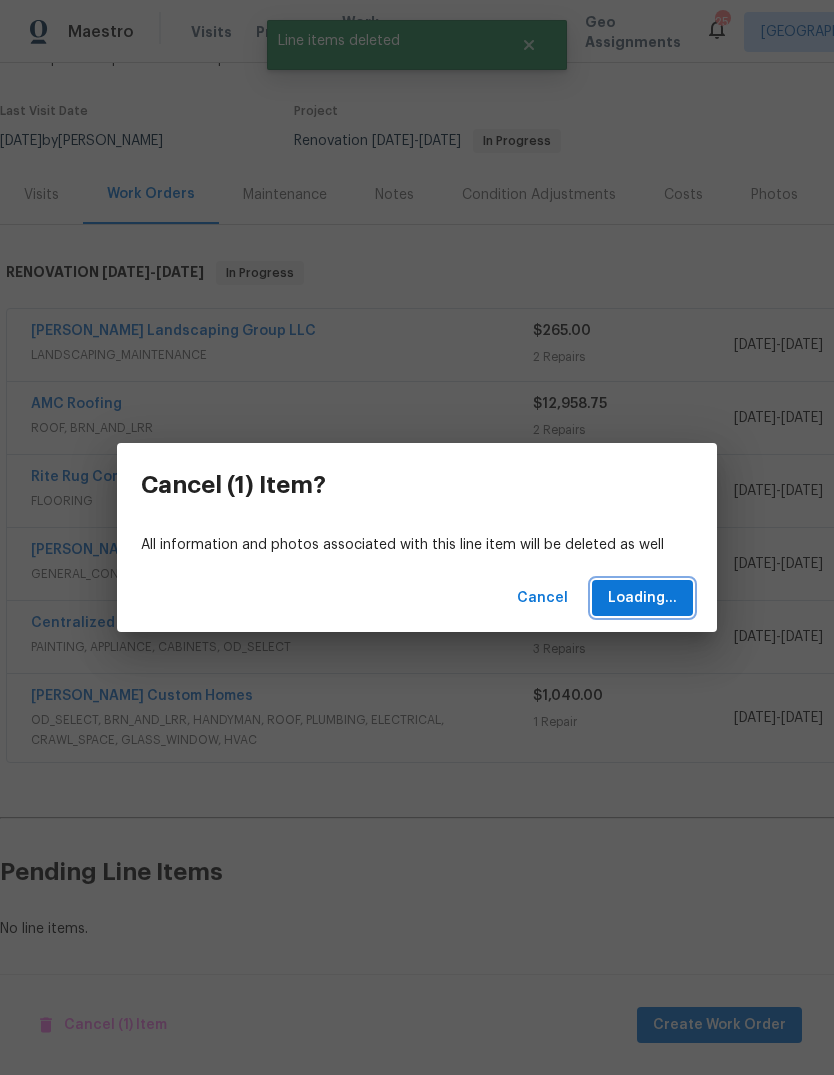 scroll, scrollTop: 62, scrollLeft: 0, axis: vertical 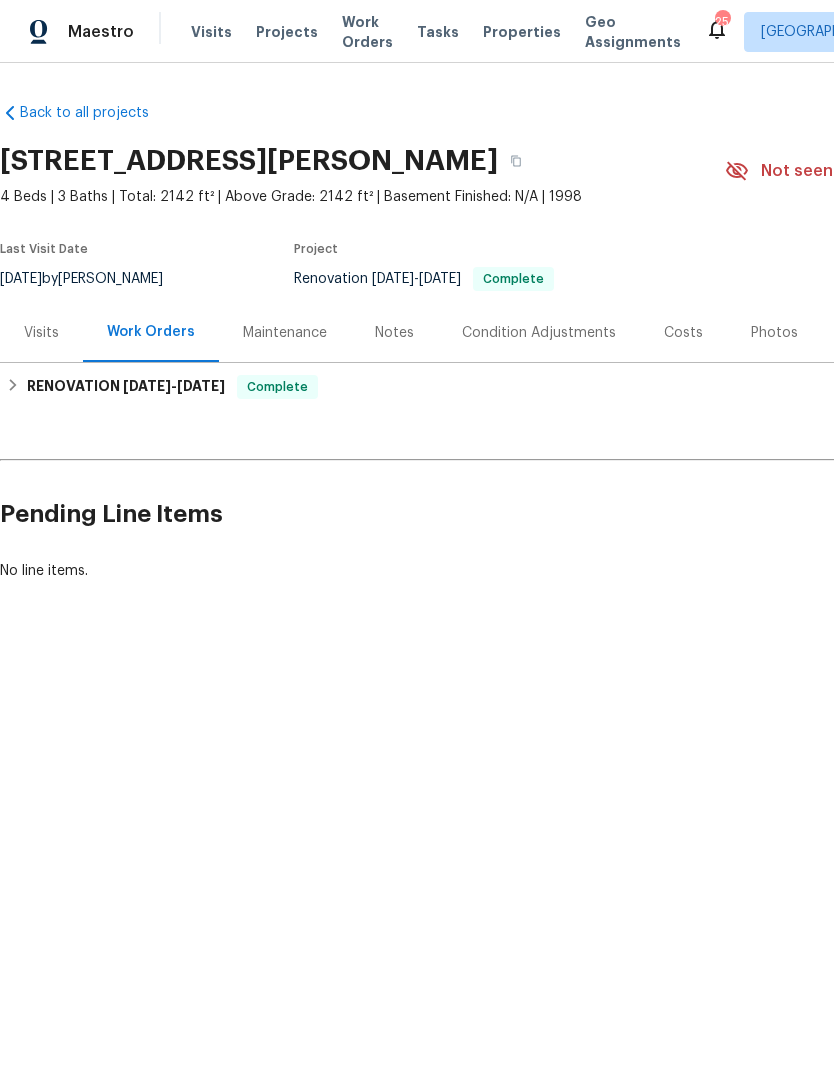 click on "Notes" at bounding box center (394, 333) 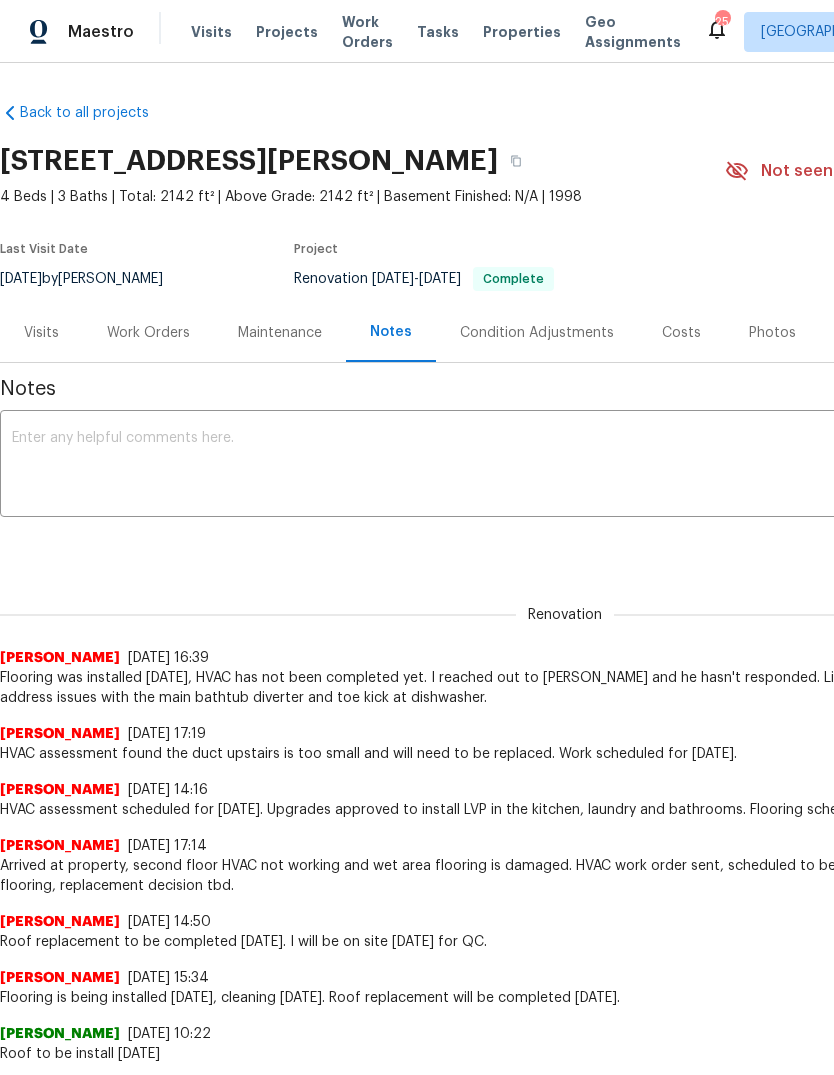 click at bounding box center [565, 466] 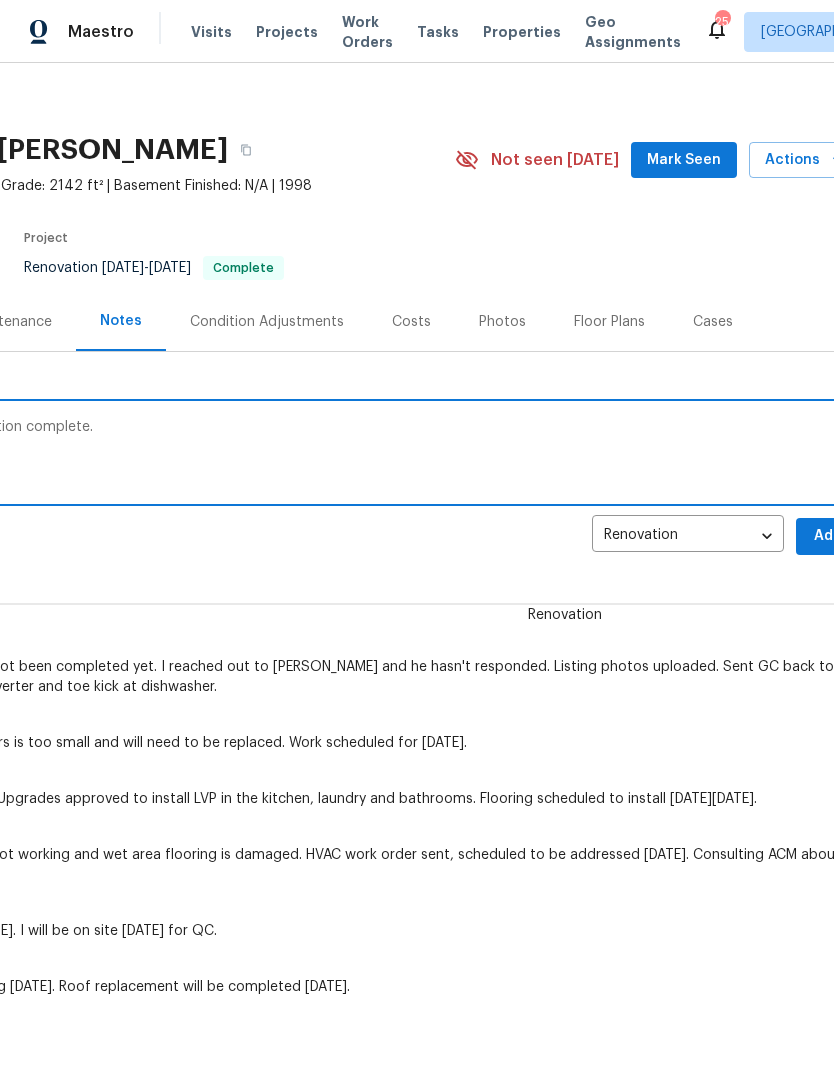 scroll, scrollTop: 11, scrollLeft: 275, axis: both 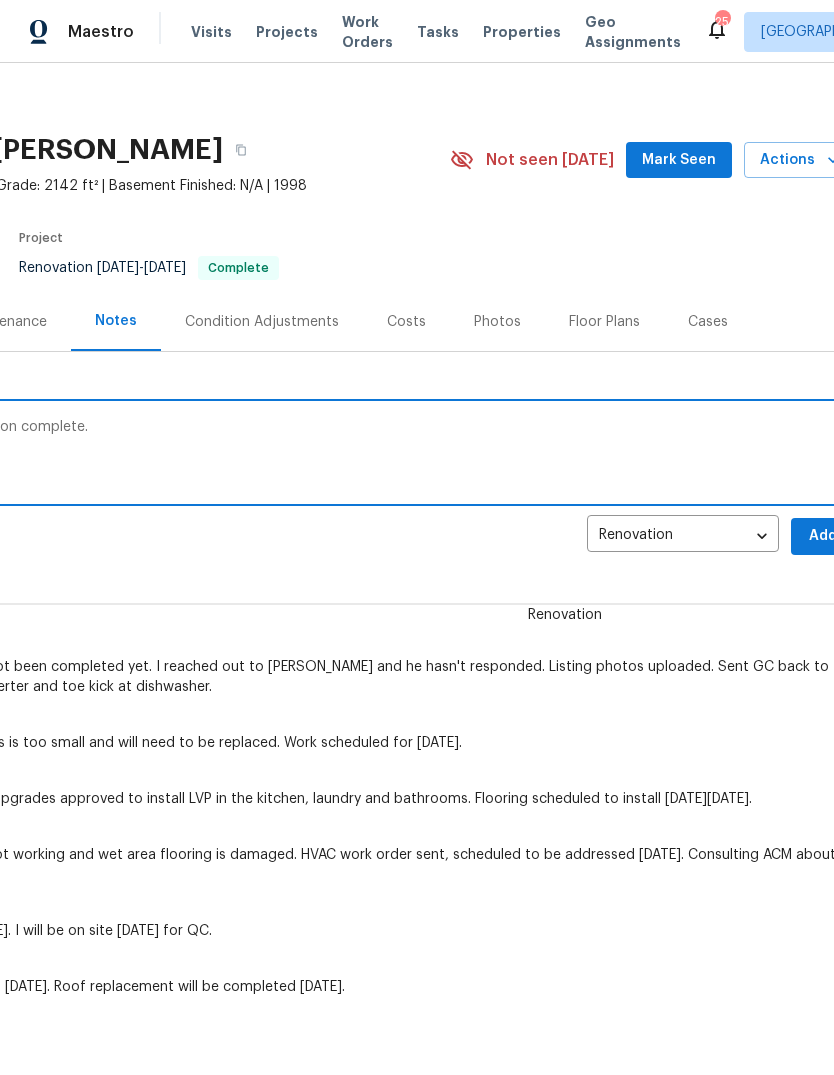 type on "HVAC completed this morning. Renovation complete." 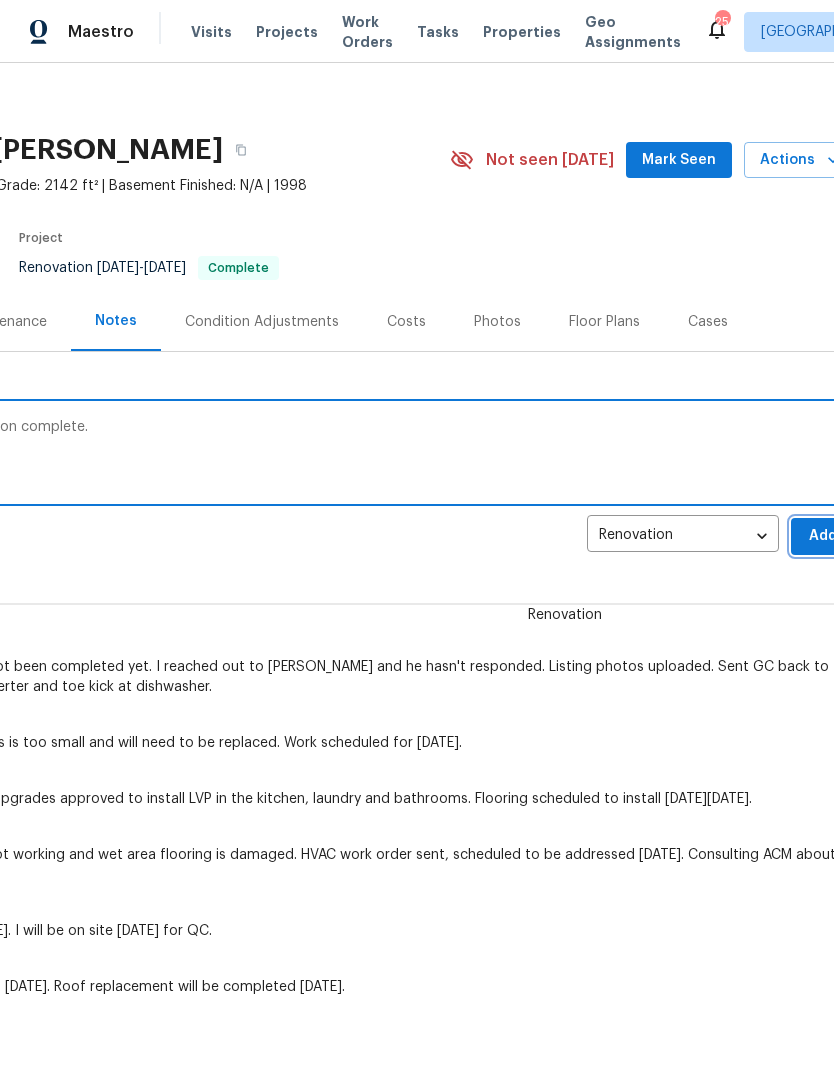 click on "Add" at bounding box center (823, 536) 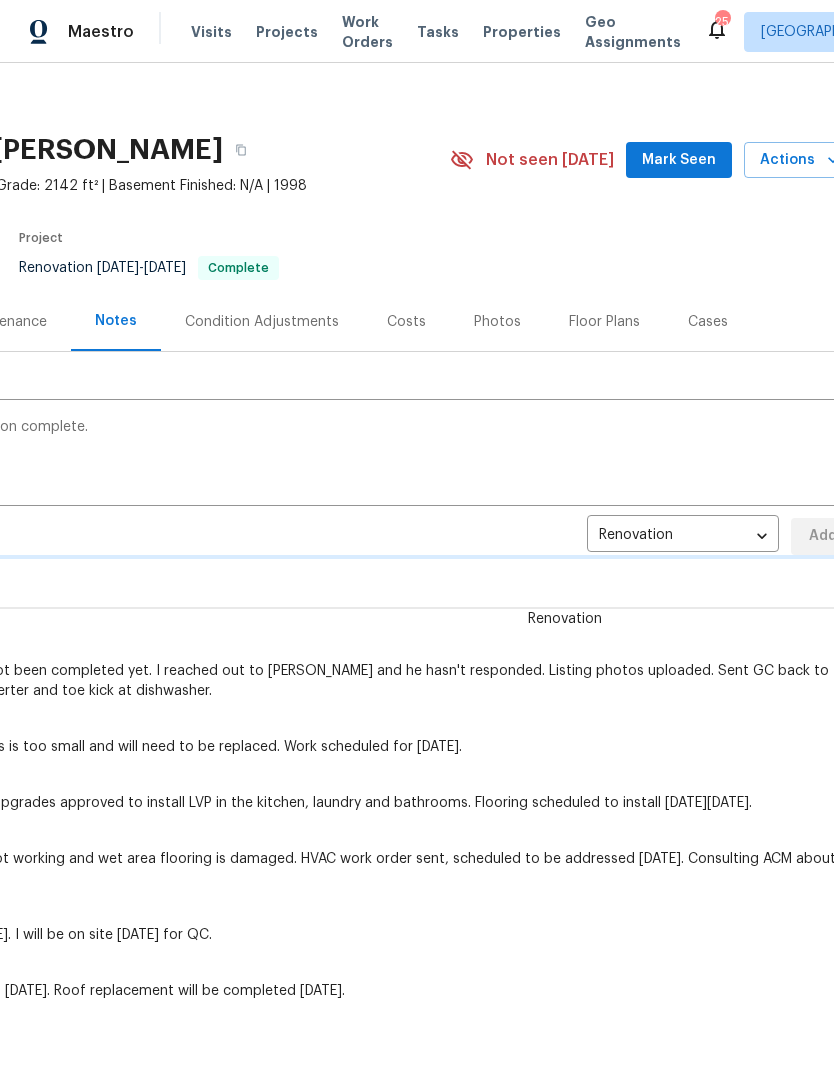 type 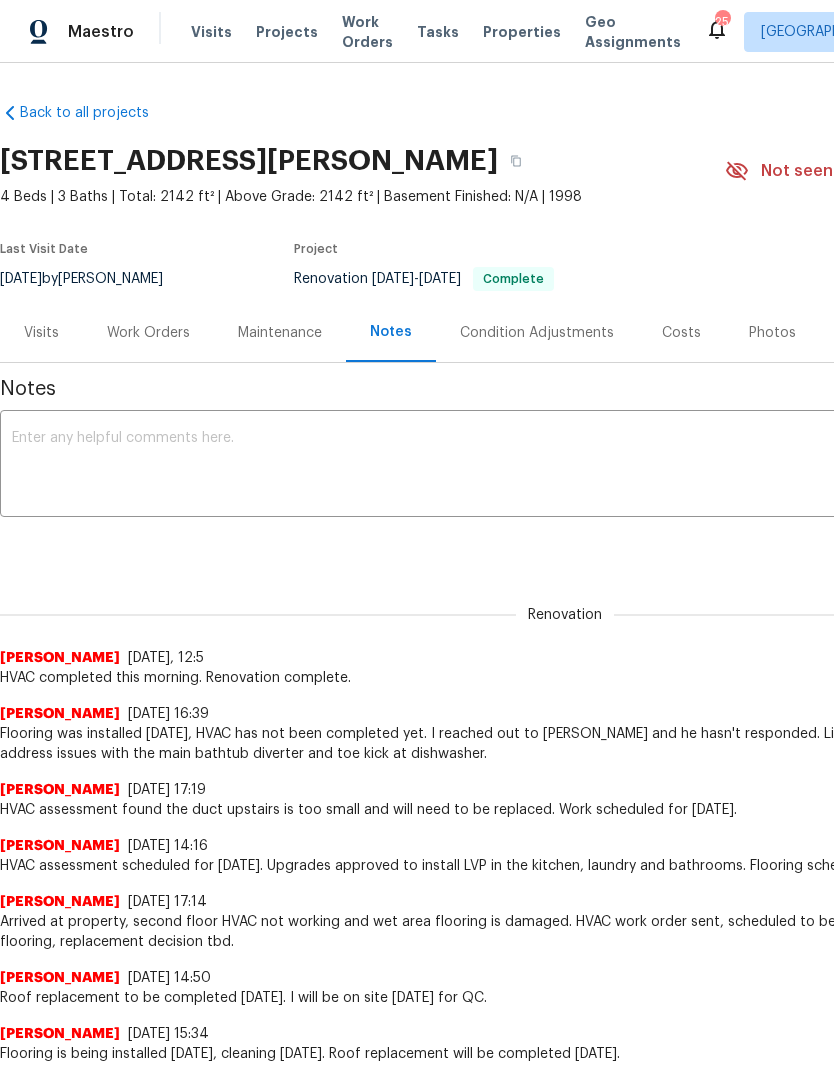 scroll, scrollTop: 0, scrollLeft: 0, axis: both 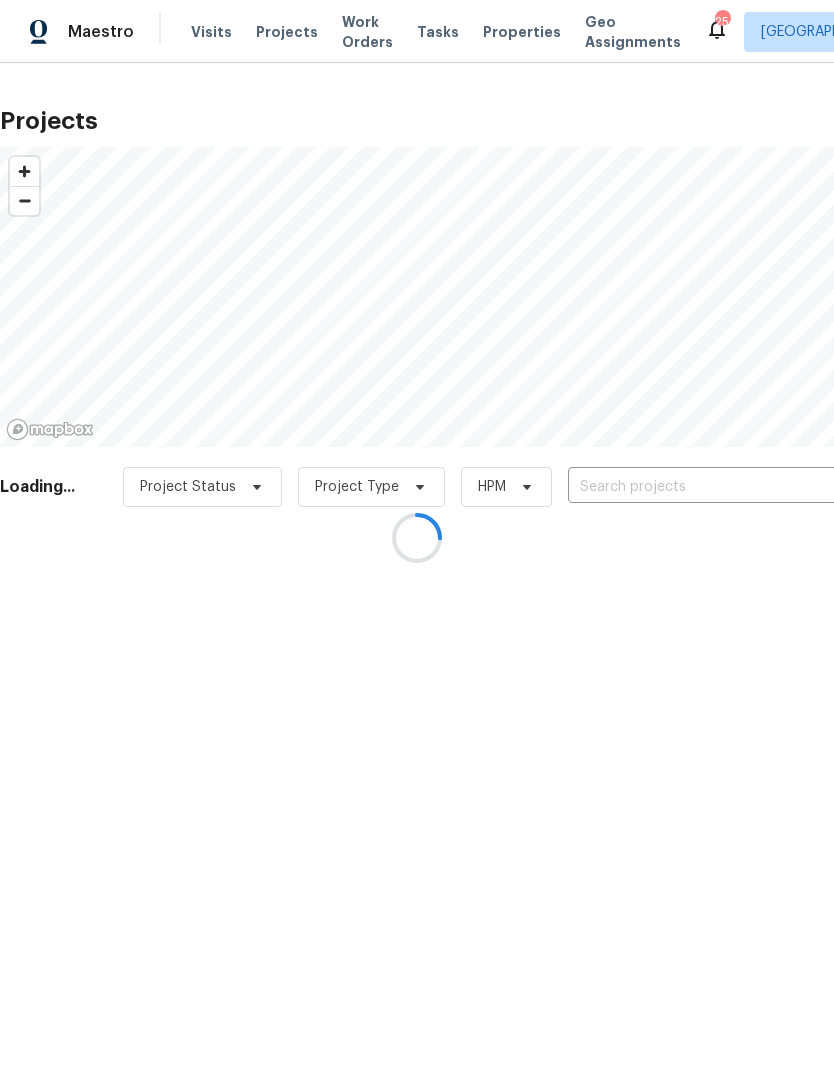 click at bounding box center (417, 537) 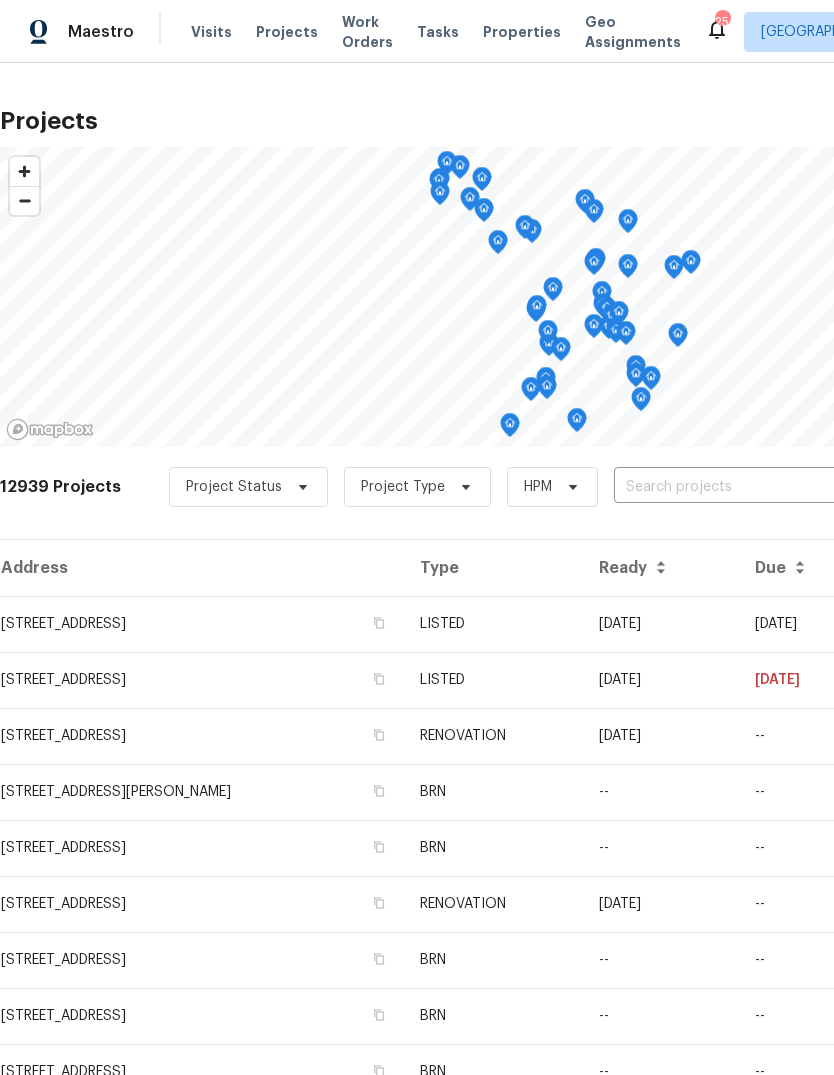 click at bounding box center (728, 487) 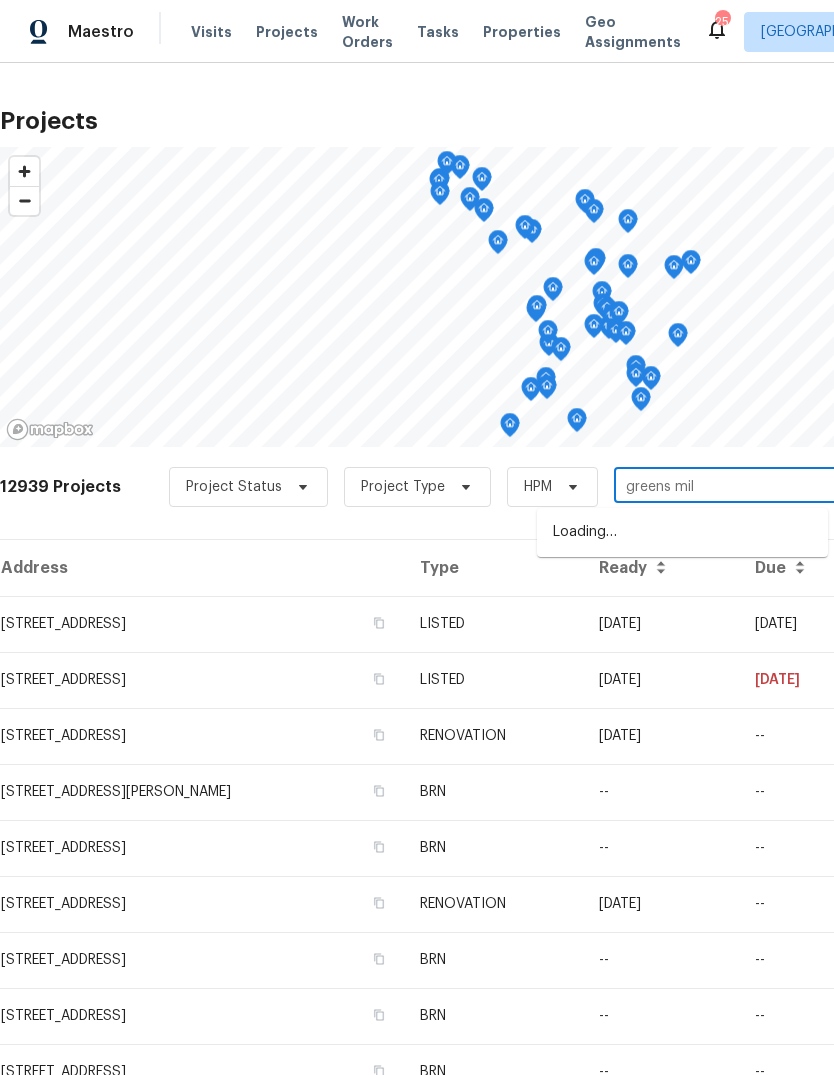 type on "greens mill" 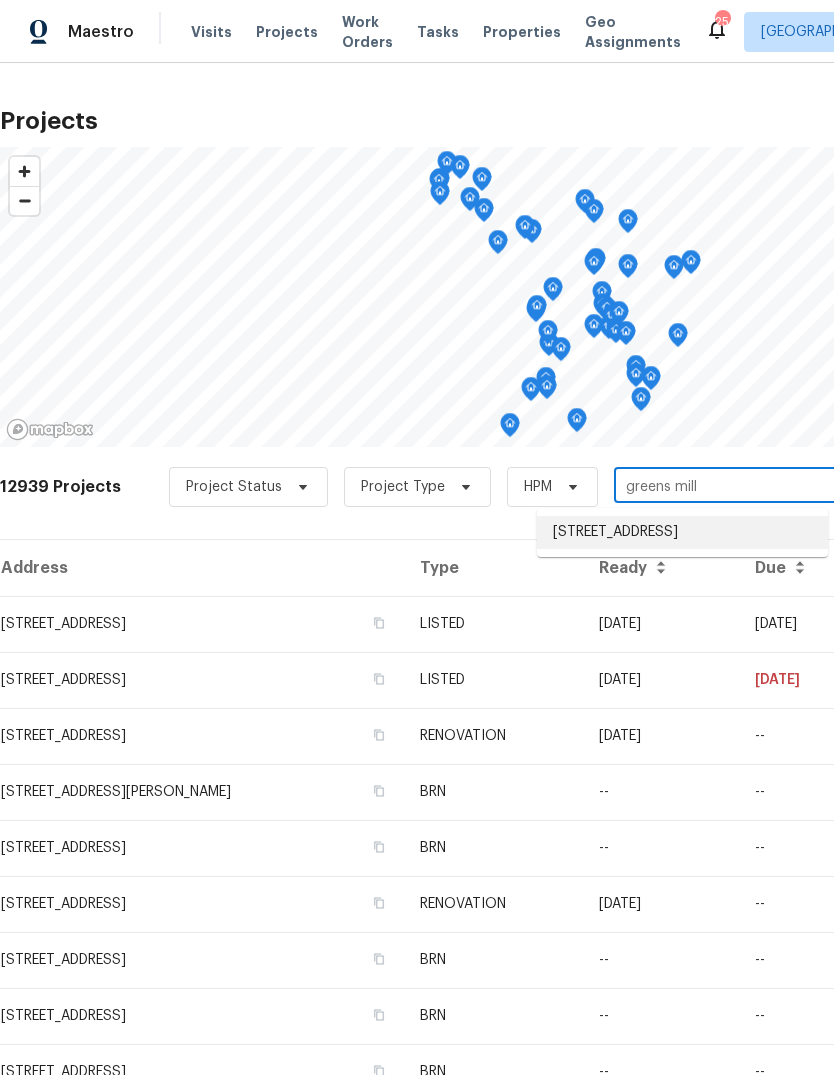 click on "[STREET_ADDRESS]" at bounding box center [682, 532] 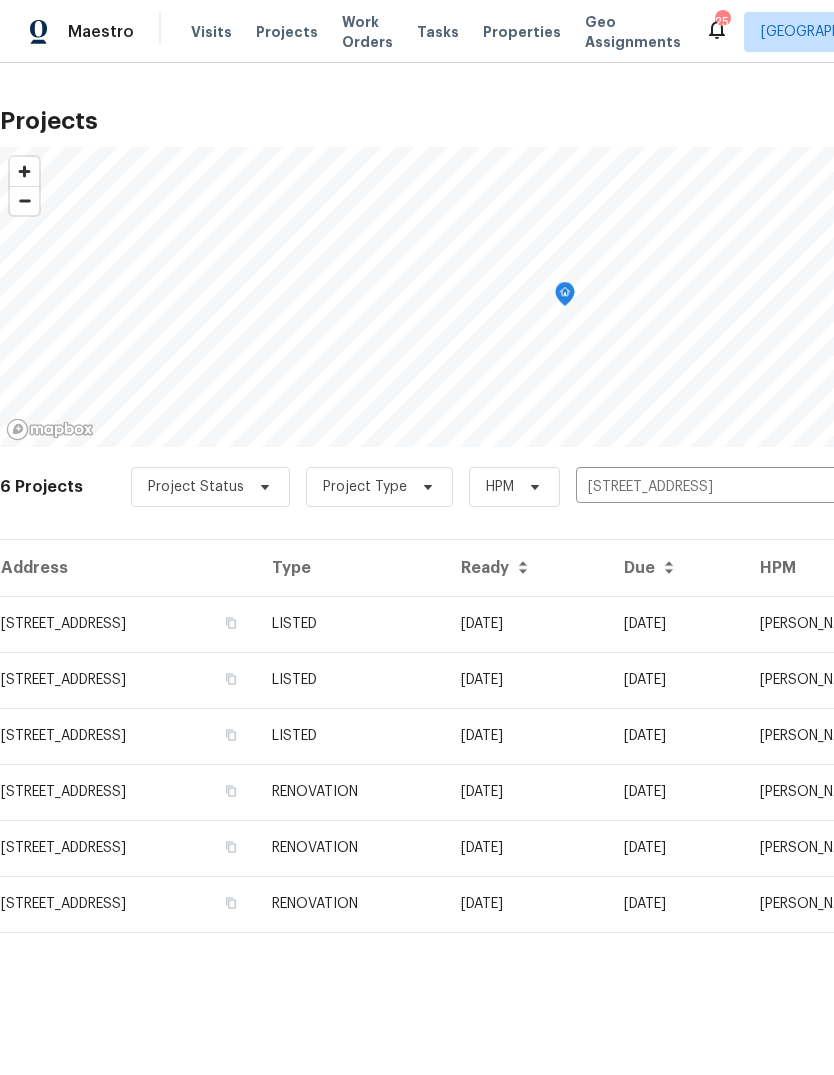 click on "[STREET_ADDRESS]" at bounding box center (128, 624) 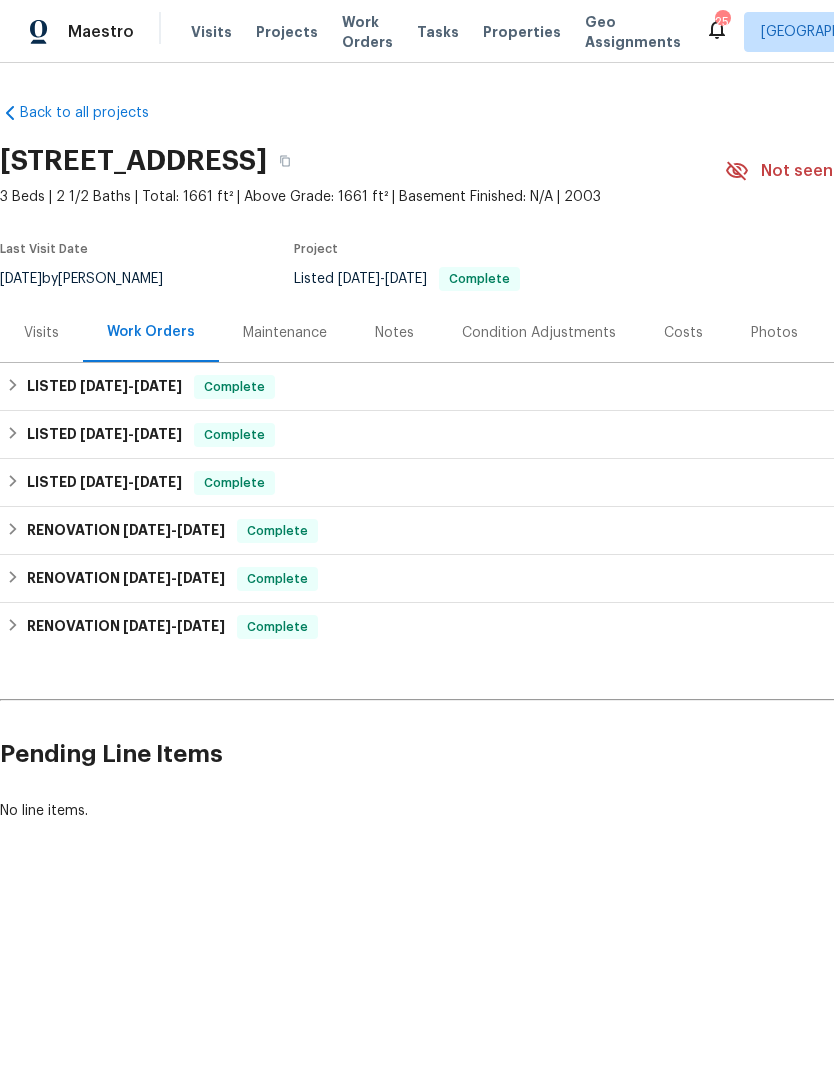 click on "LISTED   [DATE]  -  [DATE] Complete" at bounding box center (565, 387) 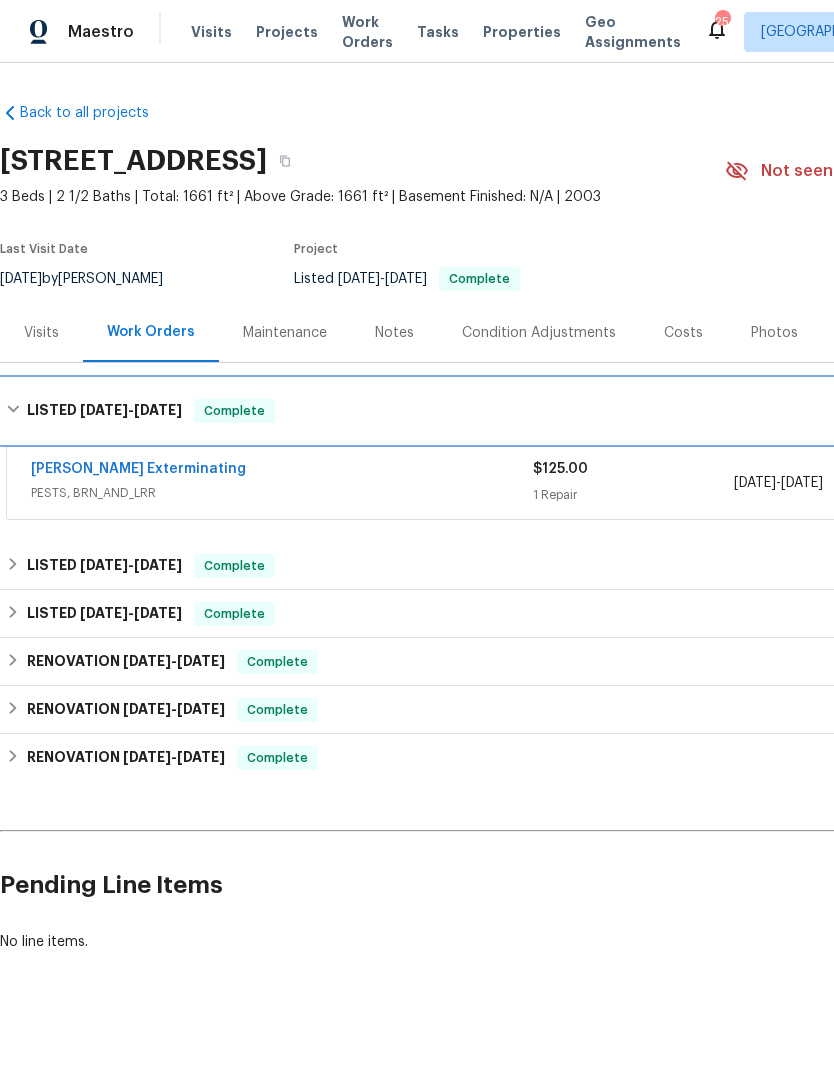 click on "LISTED   [DATE]  -  [DATE] Complete" at bounding box center [565, 411] 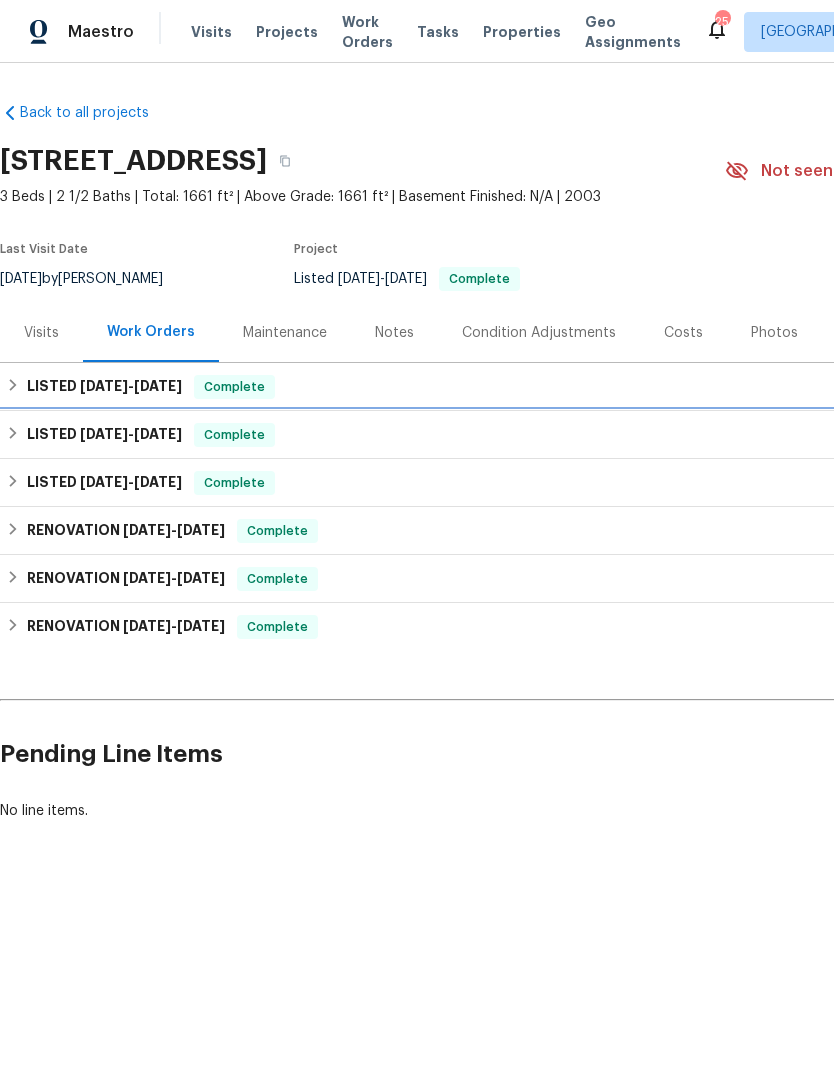 click on "LISTED   [DATE]  -  [DATE] Complete" at bounding box center (565, 435) 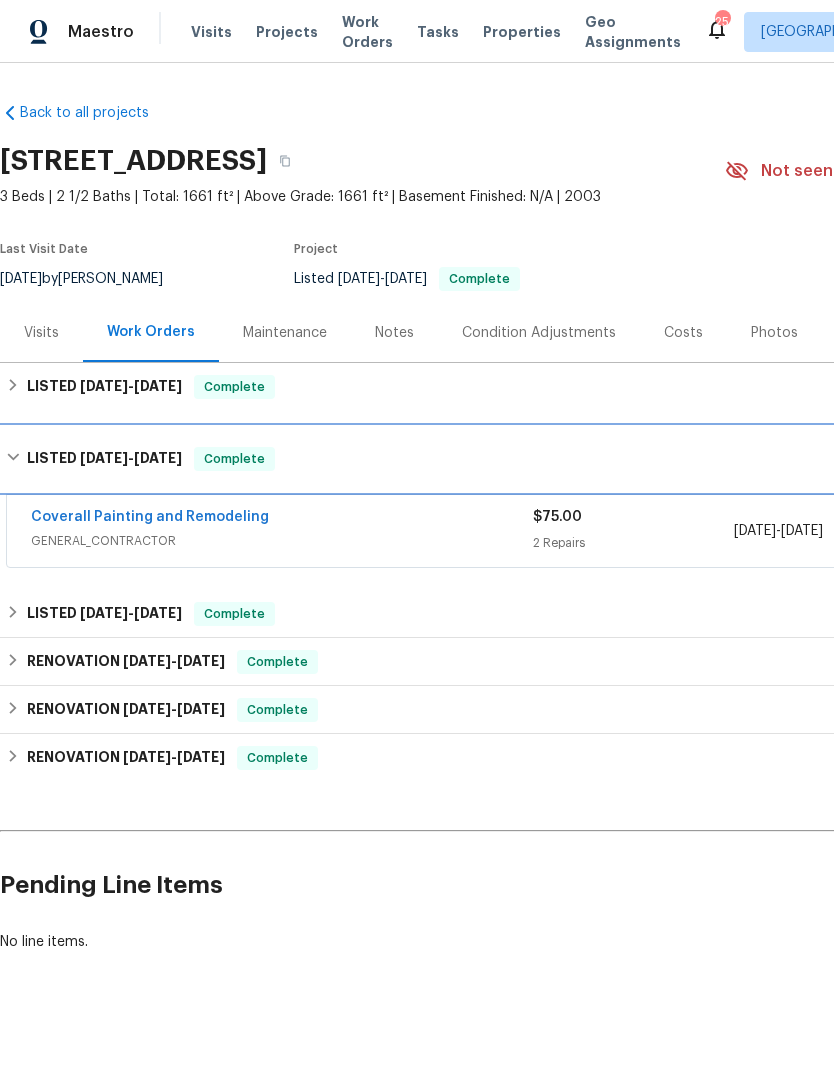 click on "LISTED   [DATE]  -  [DATE] Complete" at bounding box center (565, 459) 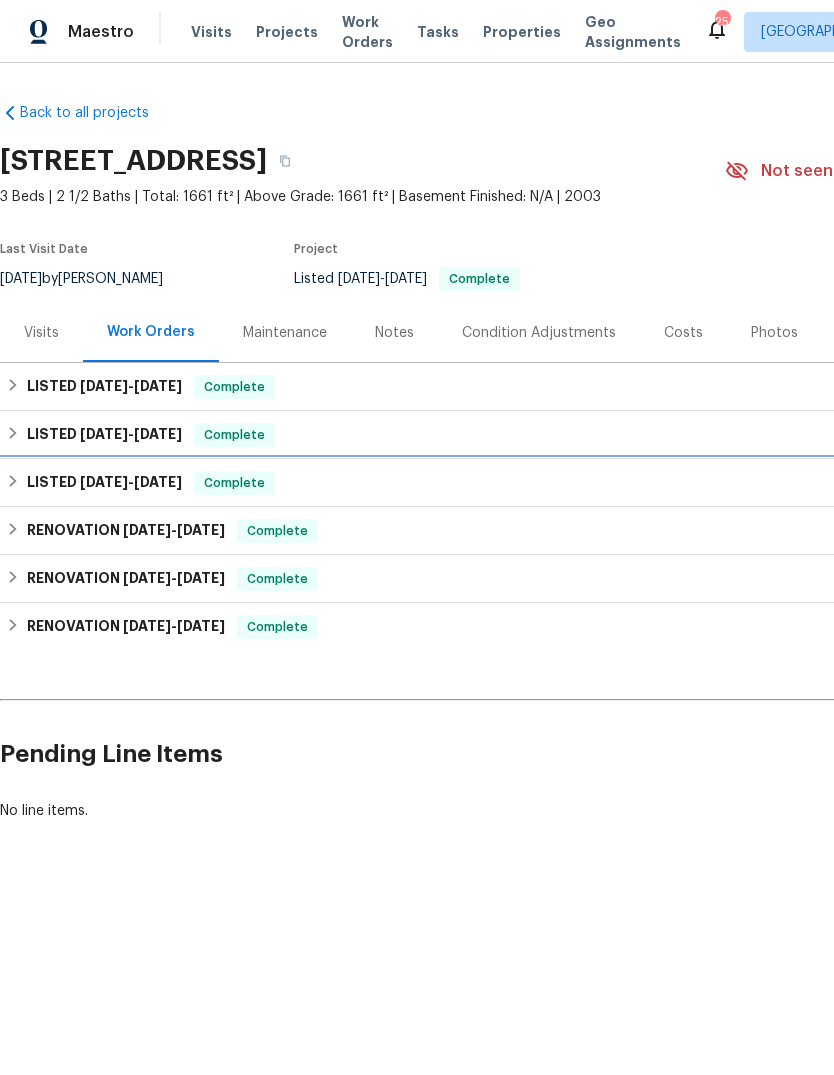 click on "LISTED   [DATE]  -  [DATE] Complete" at bounding box center [565, 483] 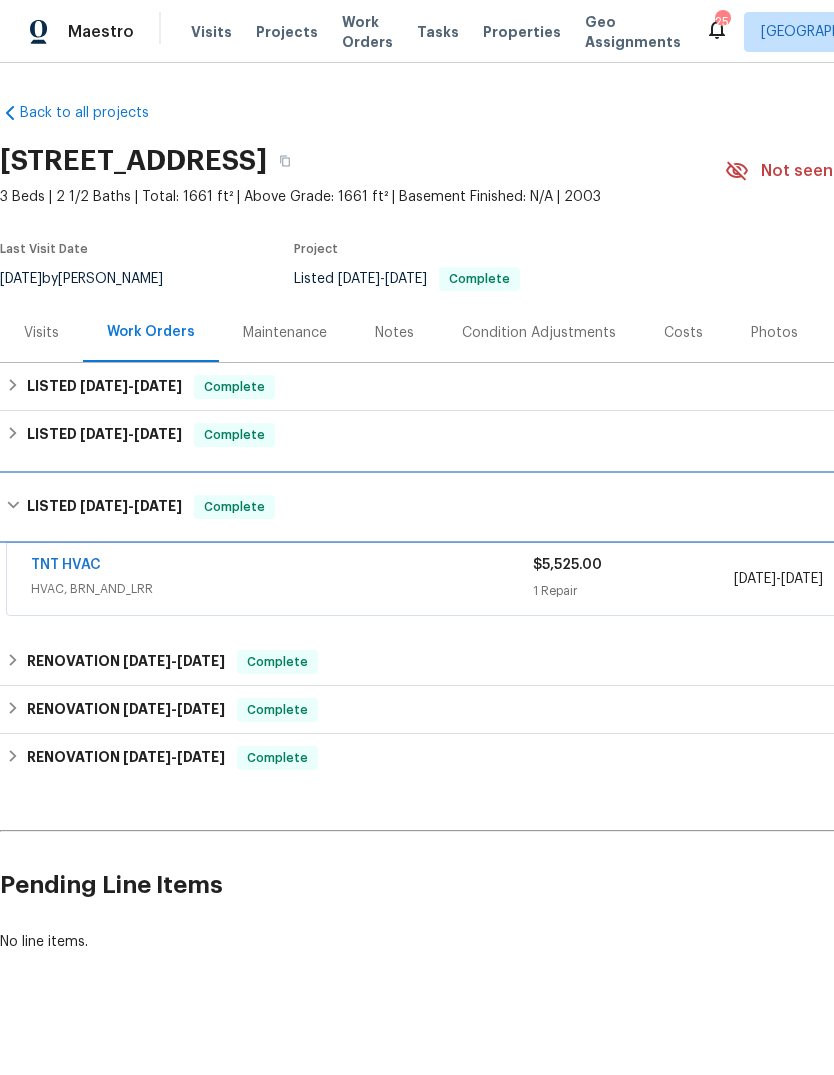 click on "LISTED   [DATE]  -  [DATE] Complete" at bounding box center [565, 507] 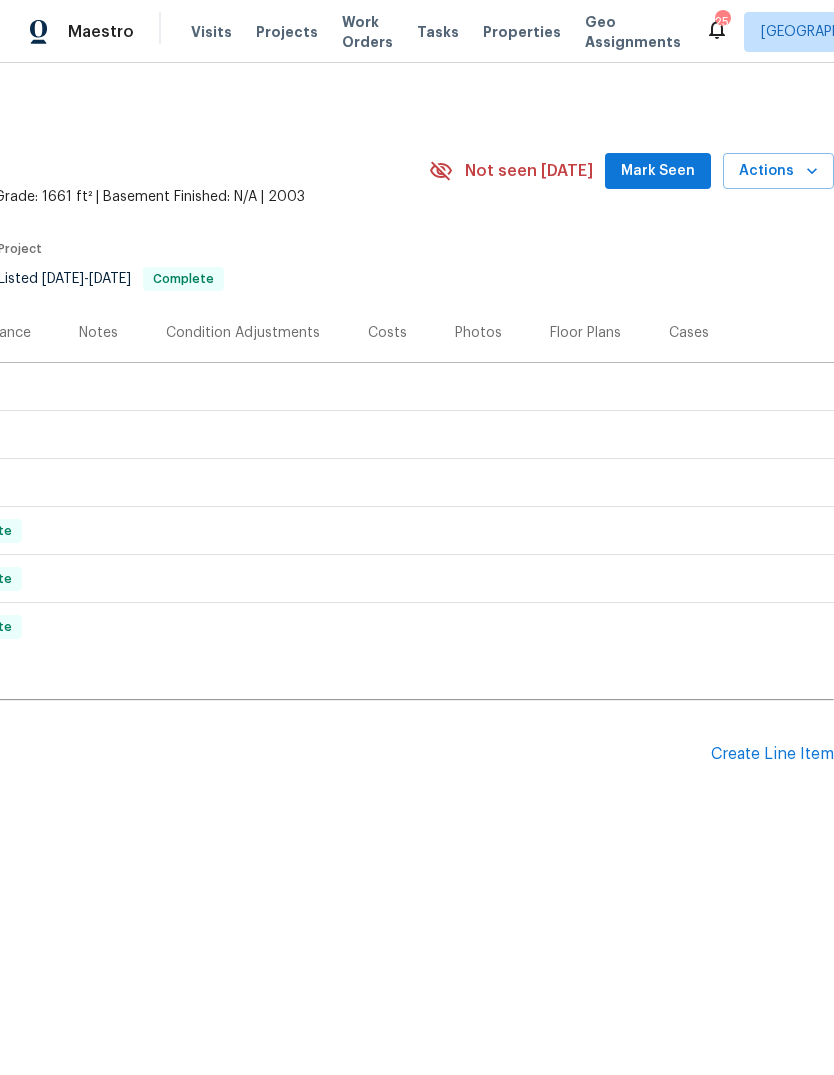 click on "Mark Seen" at bounding box center [658, 171] 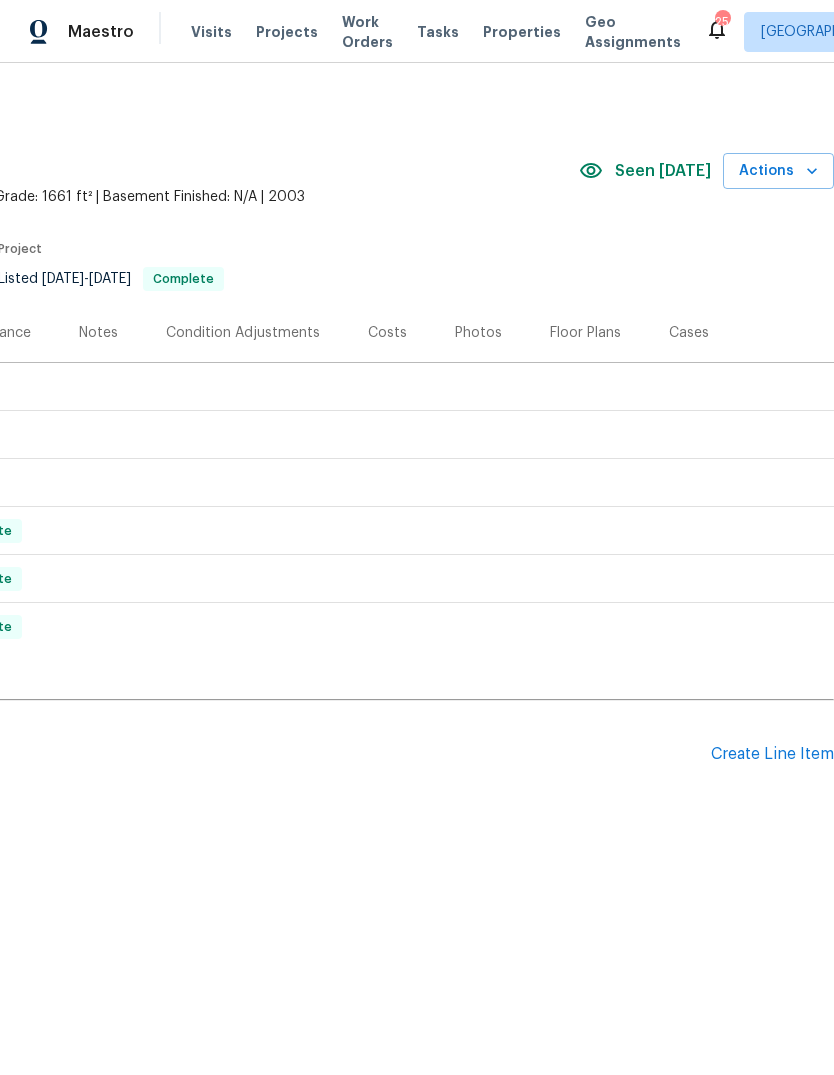scroll, scrollTop: 0, scrollLeft: 296, axis: horizontal 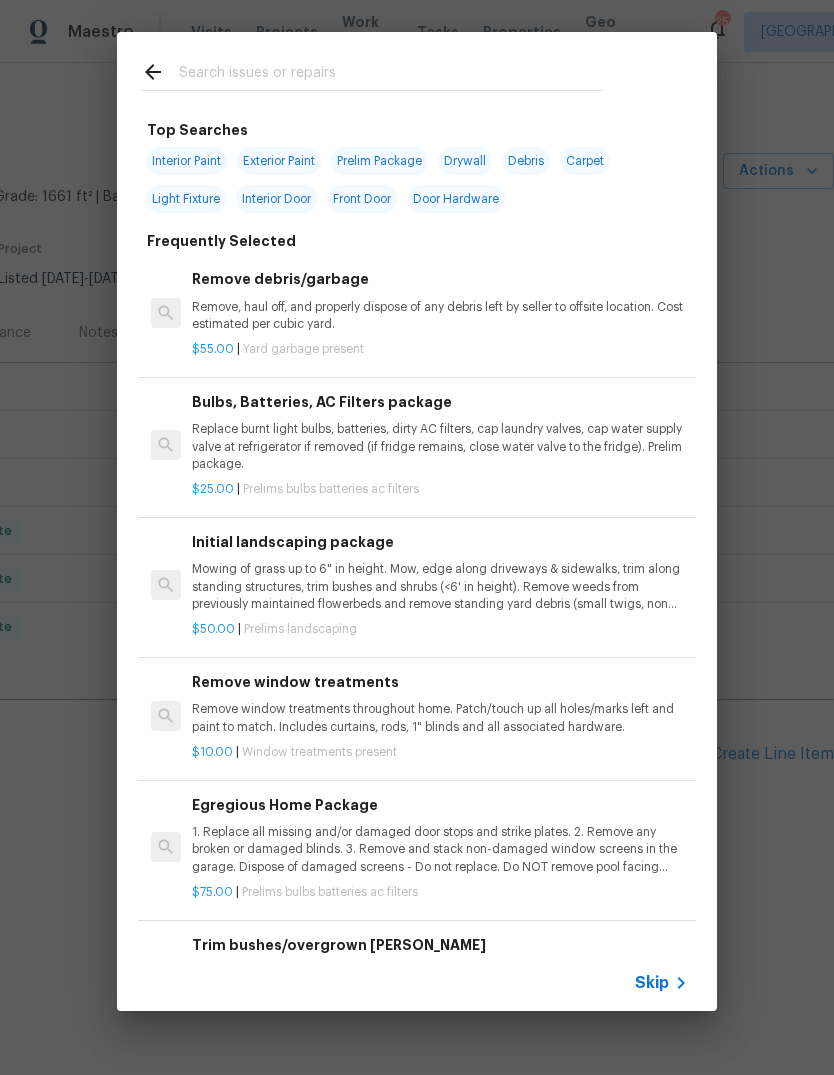 click at bounding box center (391, 75) 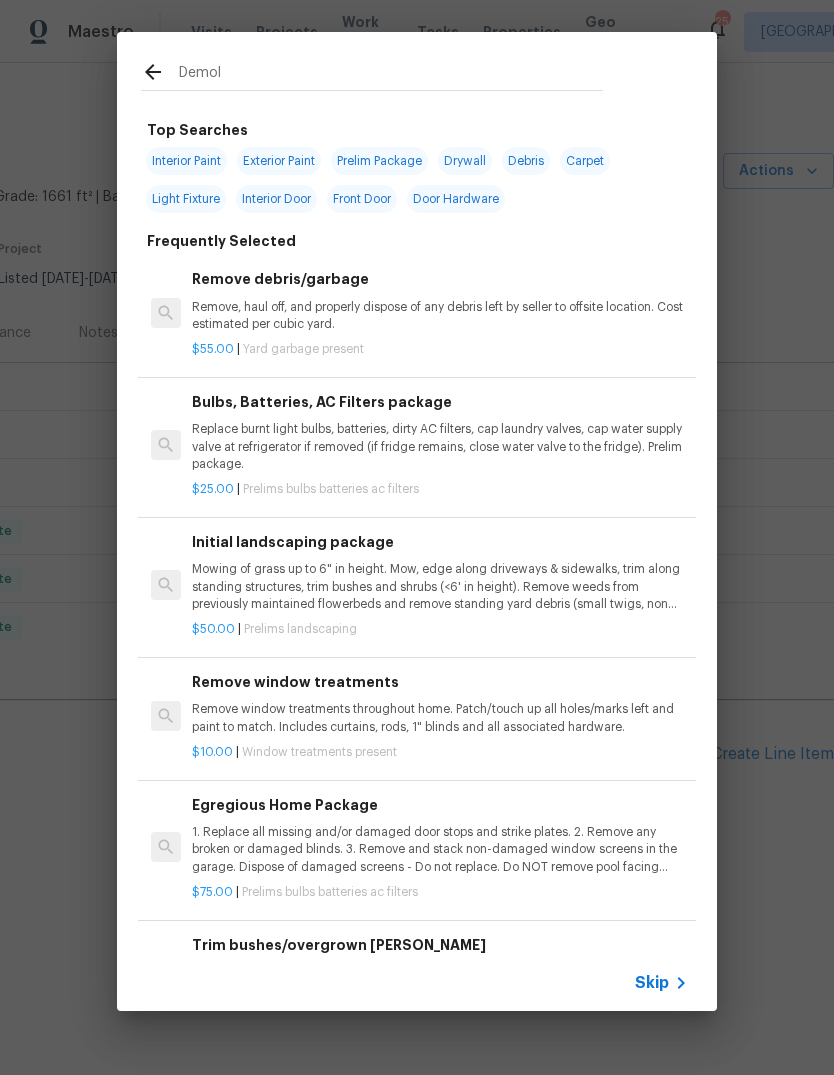 type on "Demoli" 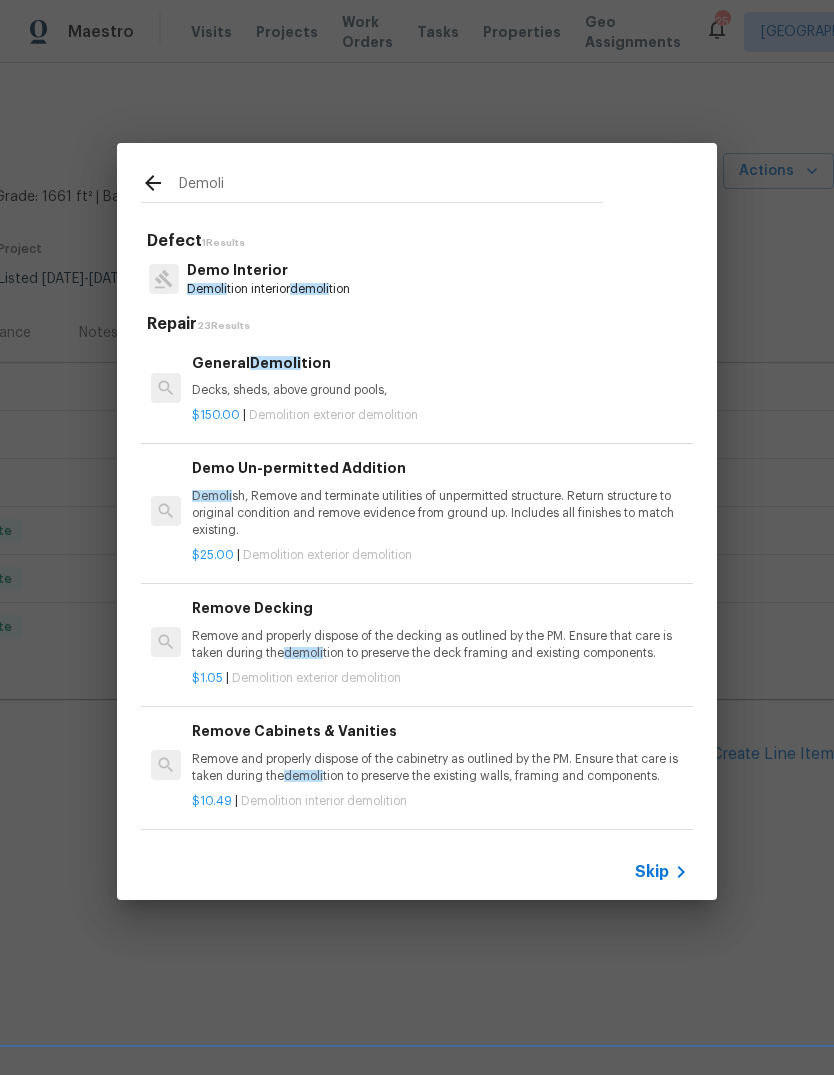 click on "Decks, sheds, above ground pools," at bounding box center (440, 390) 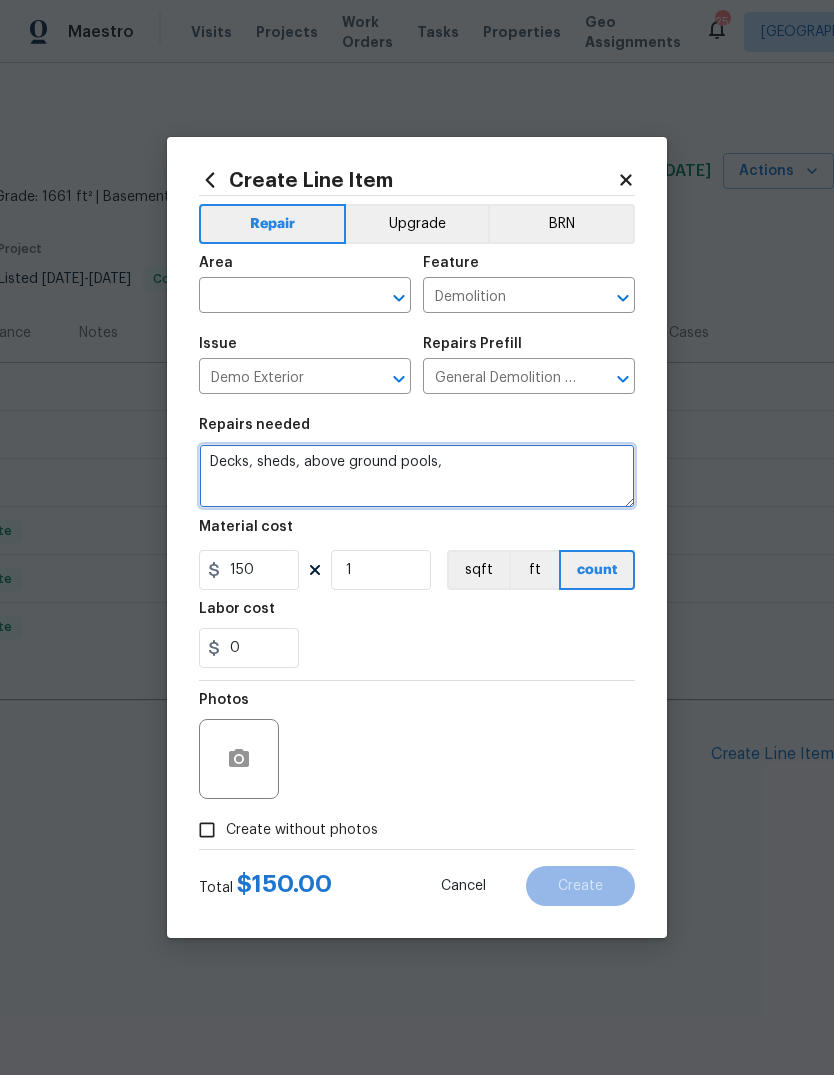 click on "Decks, sheds, above ground pools," at bounding box center [417, 476] 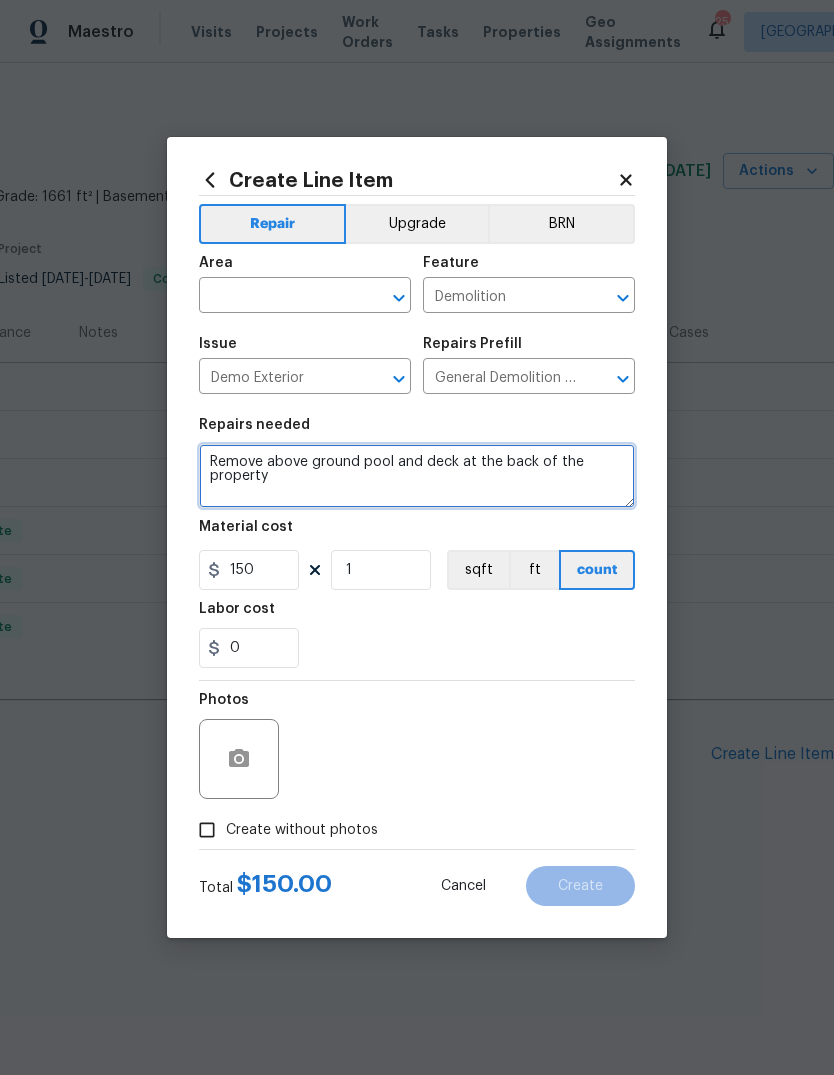 type on "Remove above ground pool and deck at the back of the property" 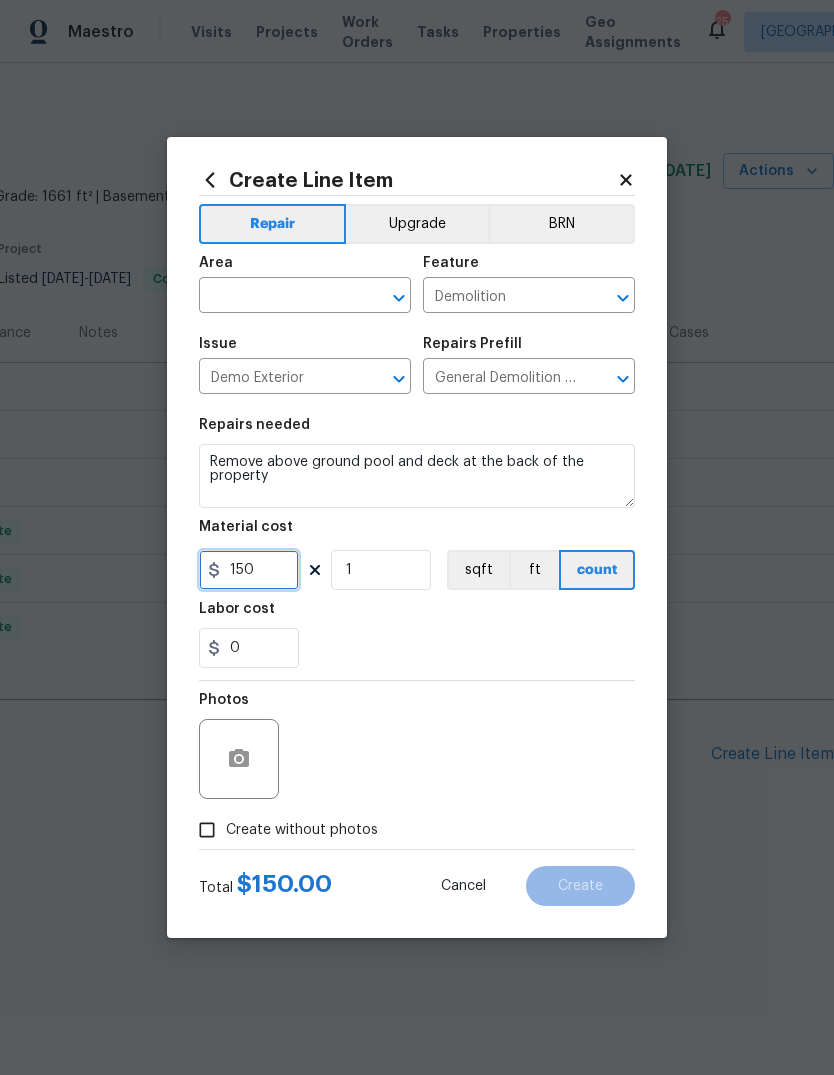 click on "150" at bounding box center (249, 570) 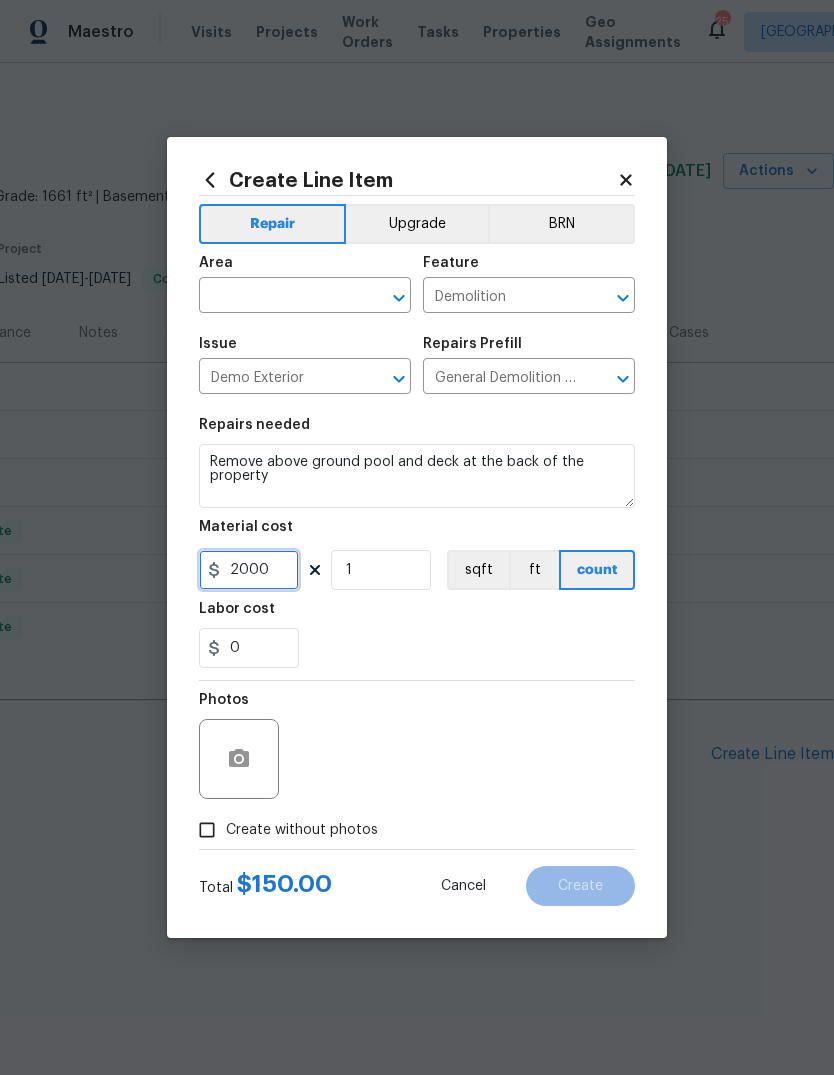 type on "2000" 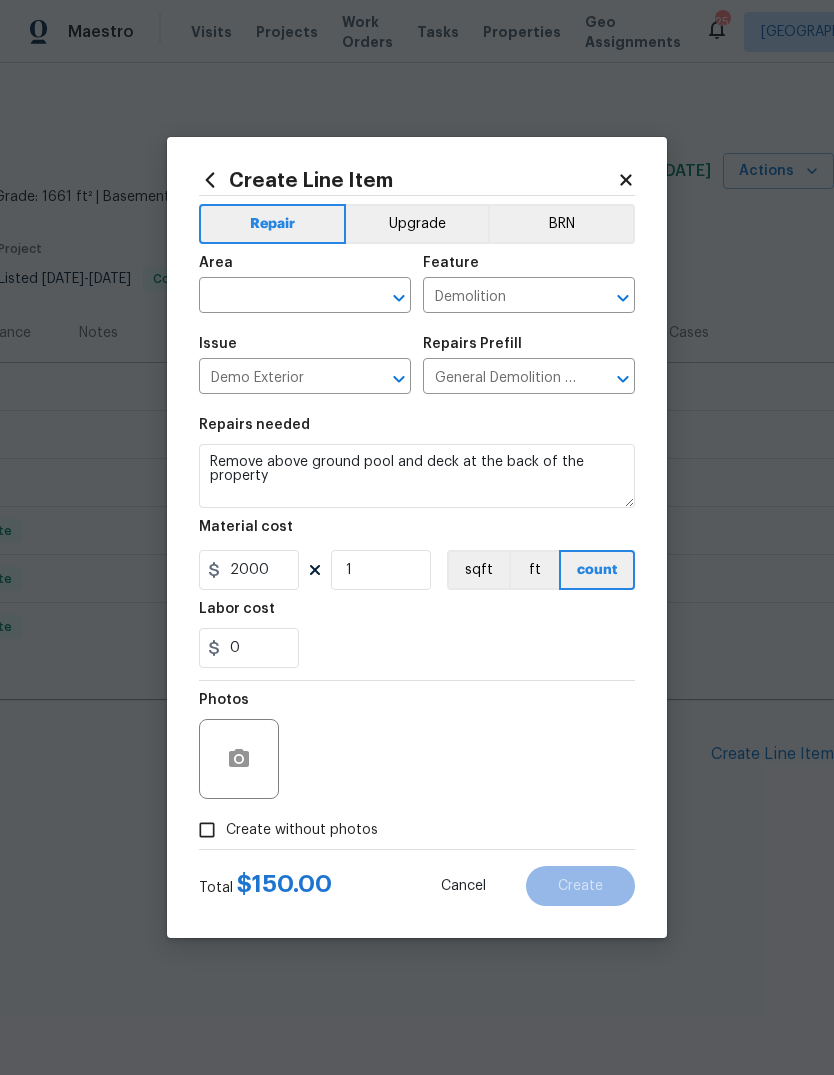 click on "0" at bounding box center (417, 648) 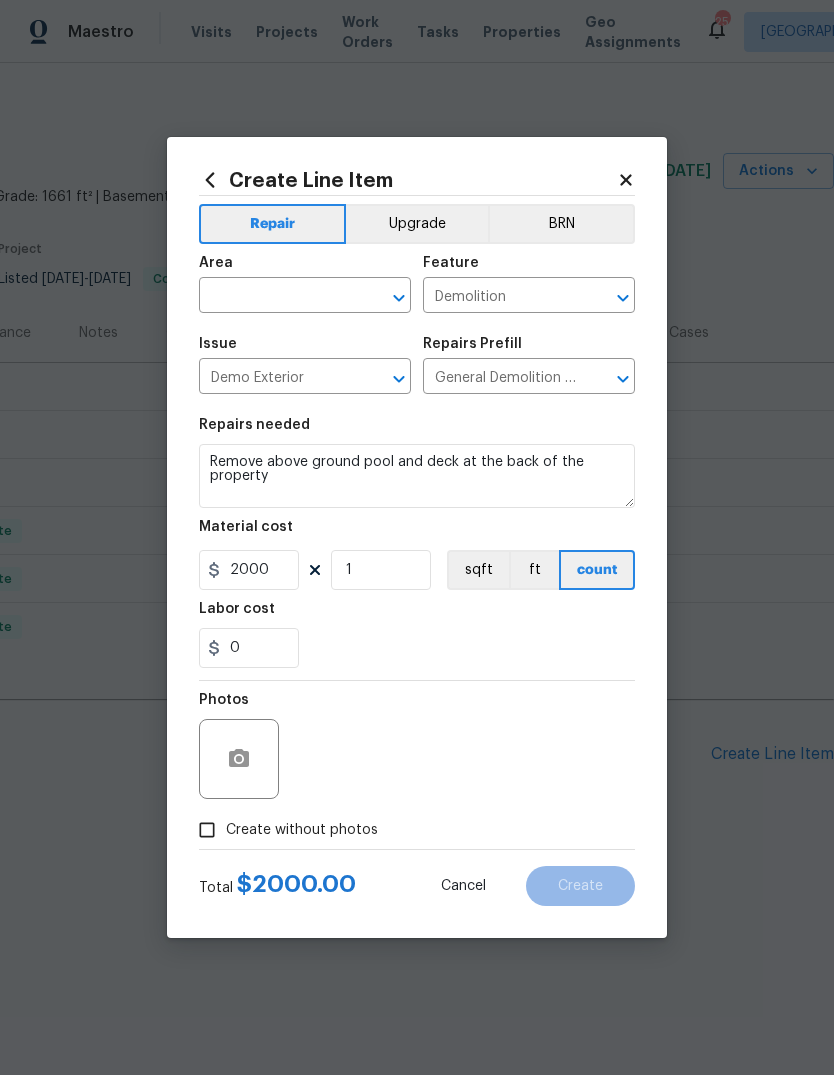 click at bounding box center (277, 297) 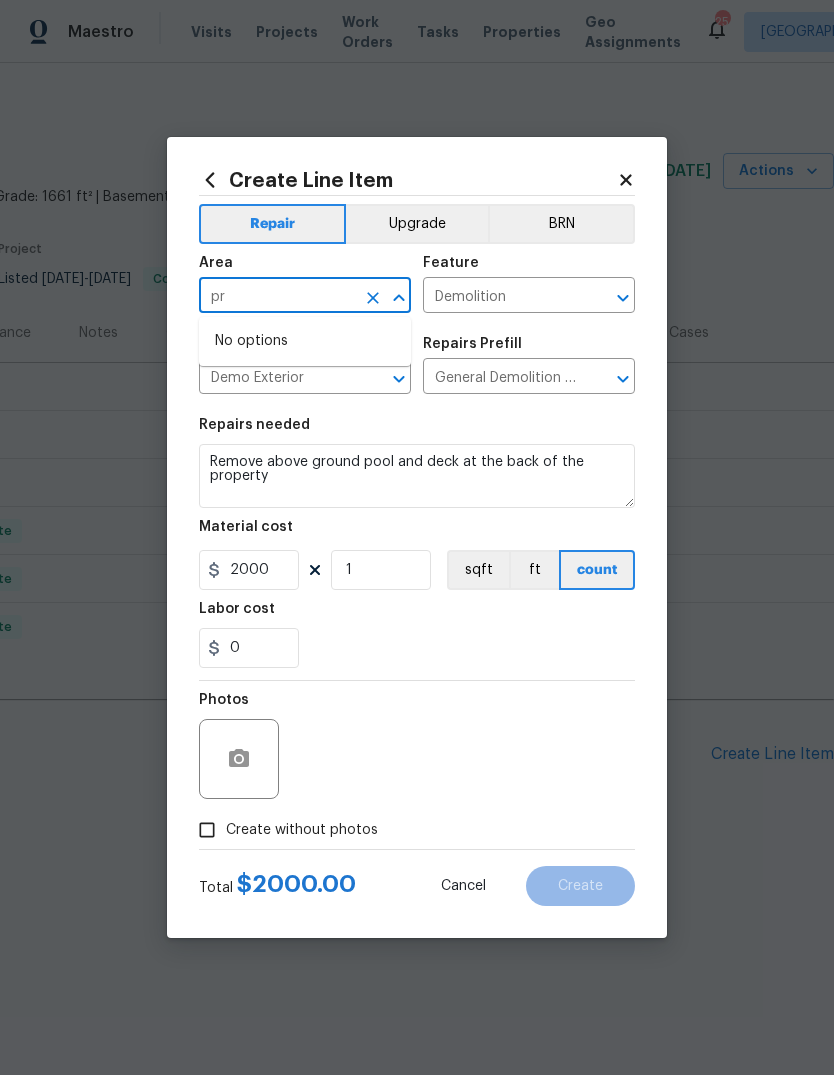 type on "p" 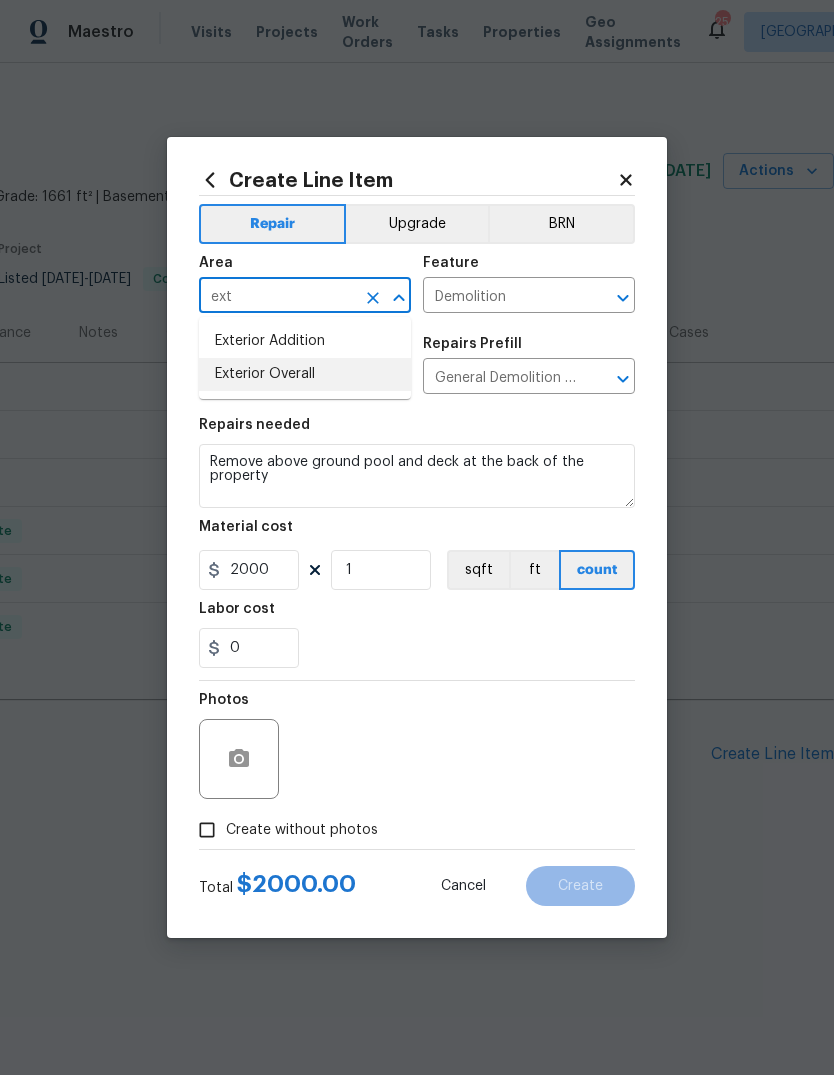 click on "Exterior Overall" at bounding box center [305, 374] 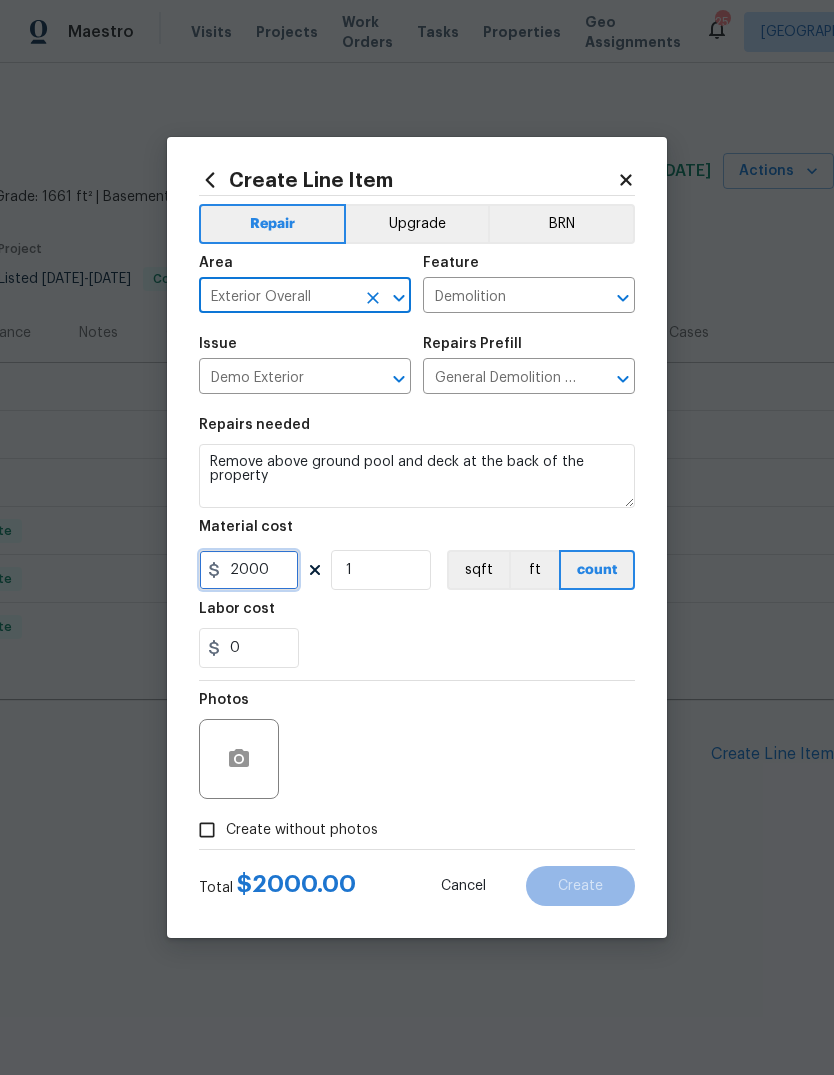 click on "2000" at bounding box center [249, 570] 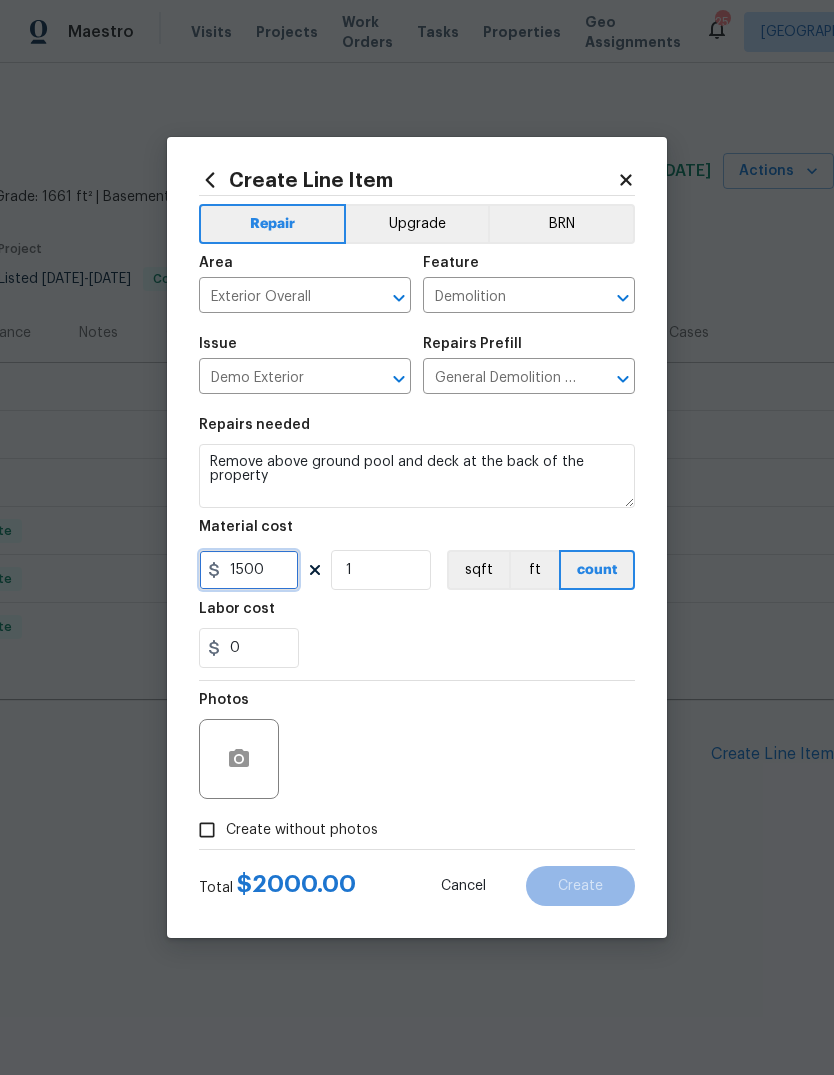 type on "1500" 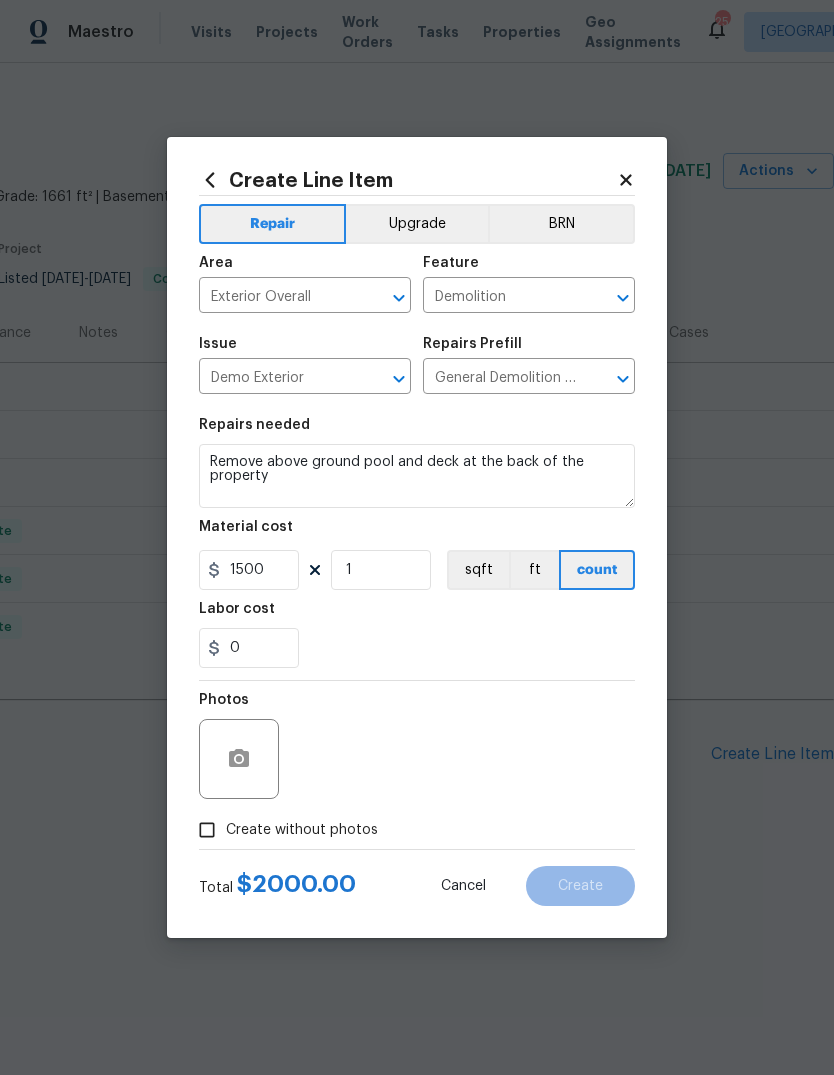click on "Labor cost" at bounding box center (417, 615) 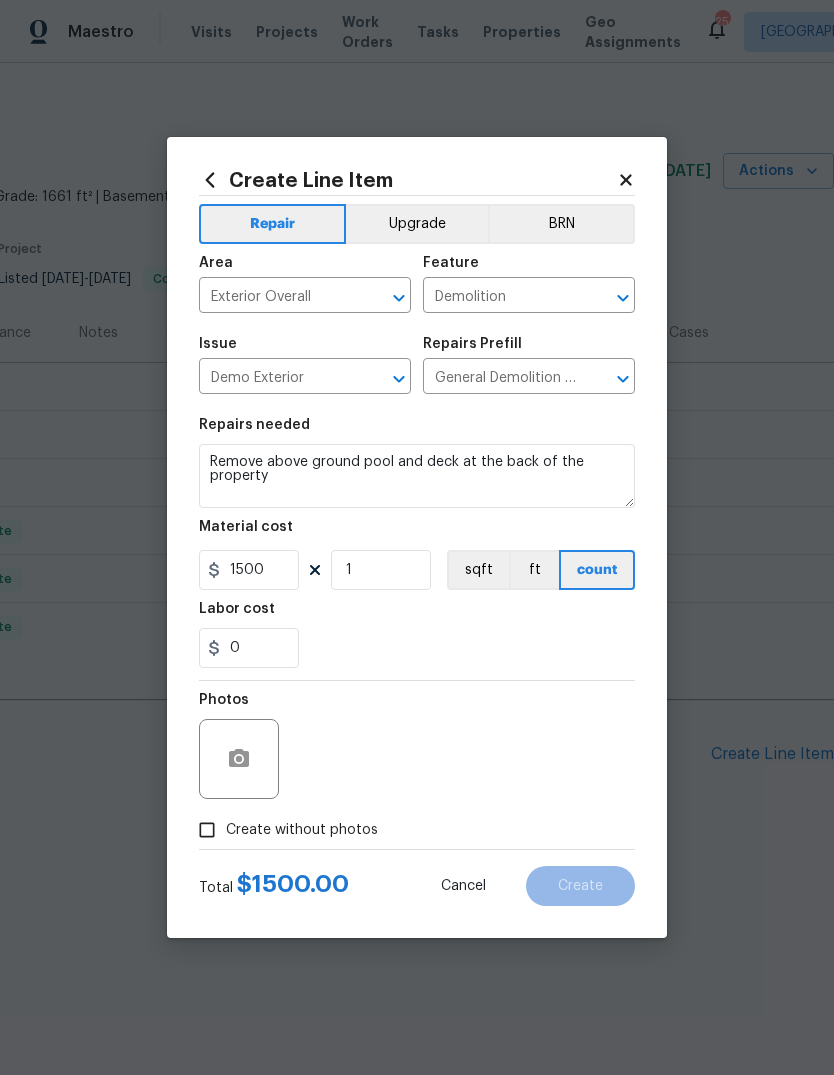 click on "Create without photos" at bounding box center (302, 830) 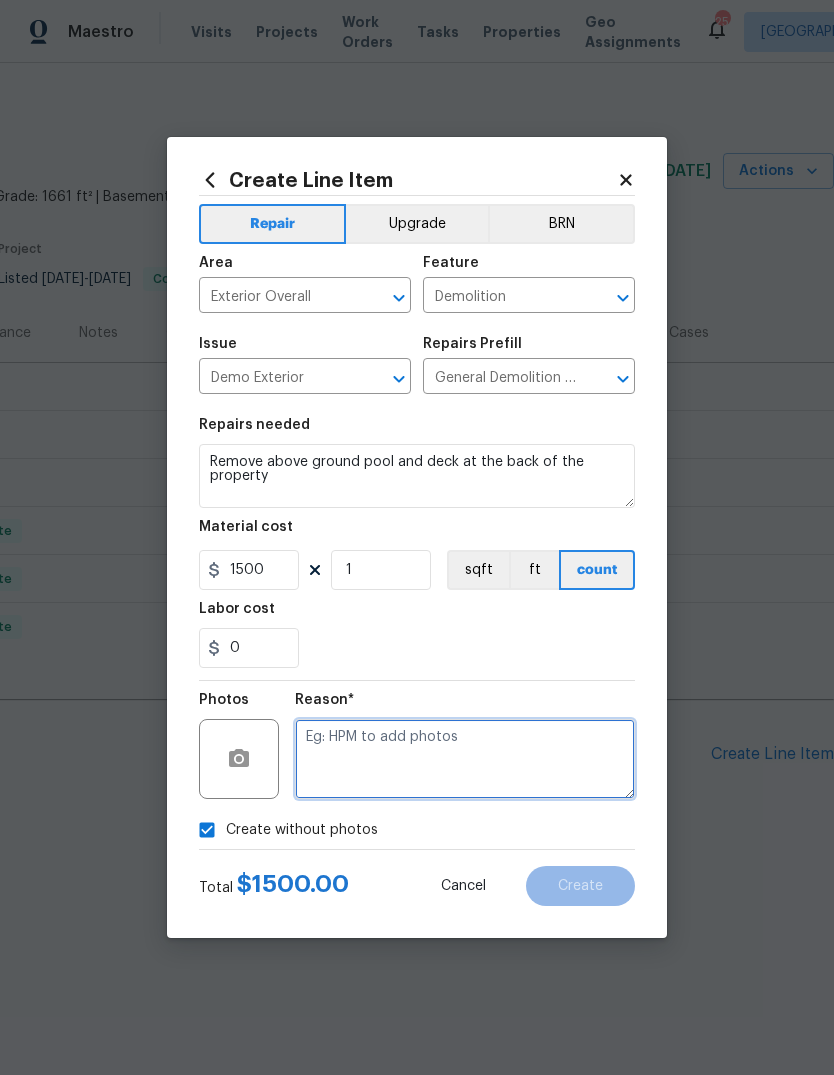 click at bounding box center (465, 759) 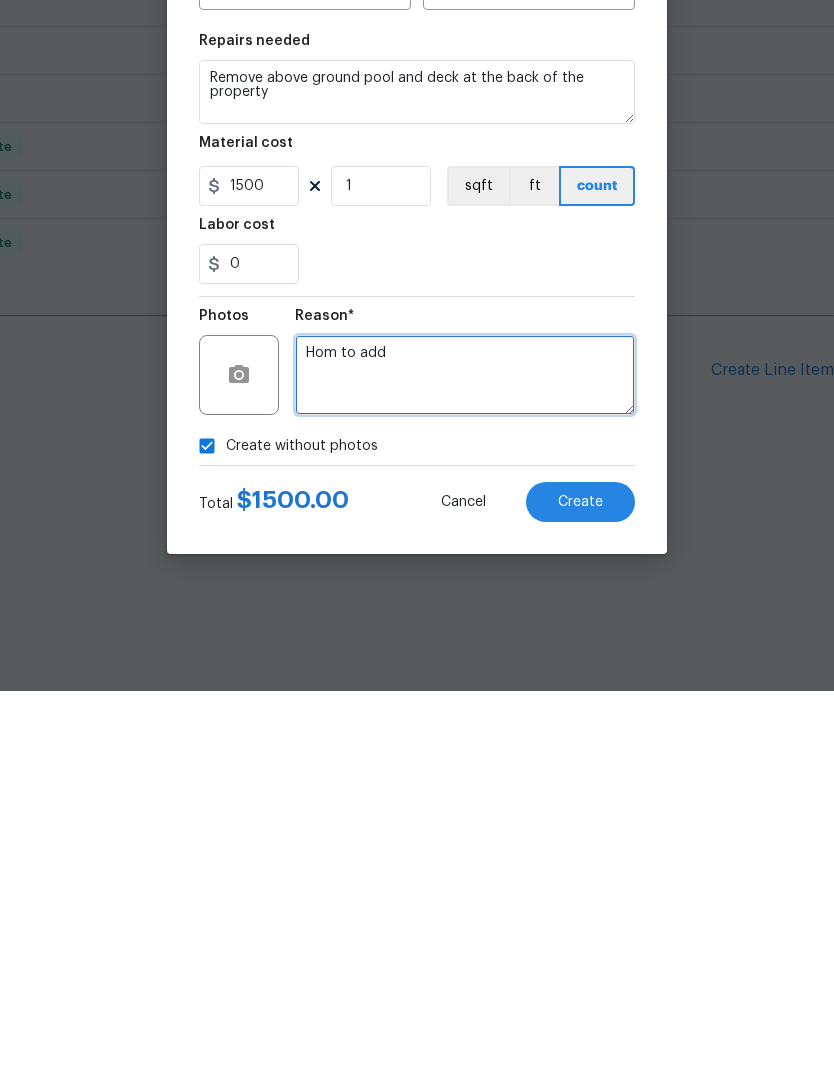 click on "Hom to add" at bounding box center [465, 759] 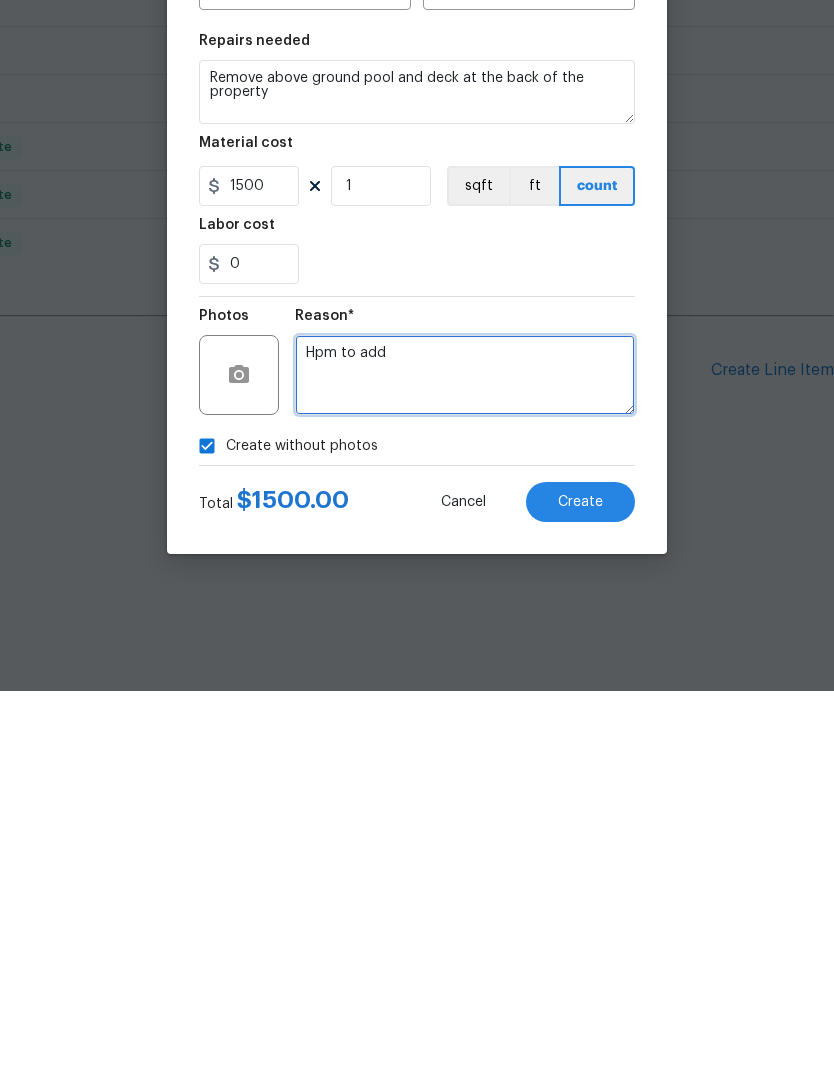 type on "Hpm to add" 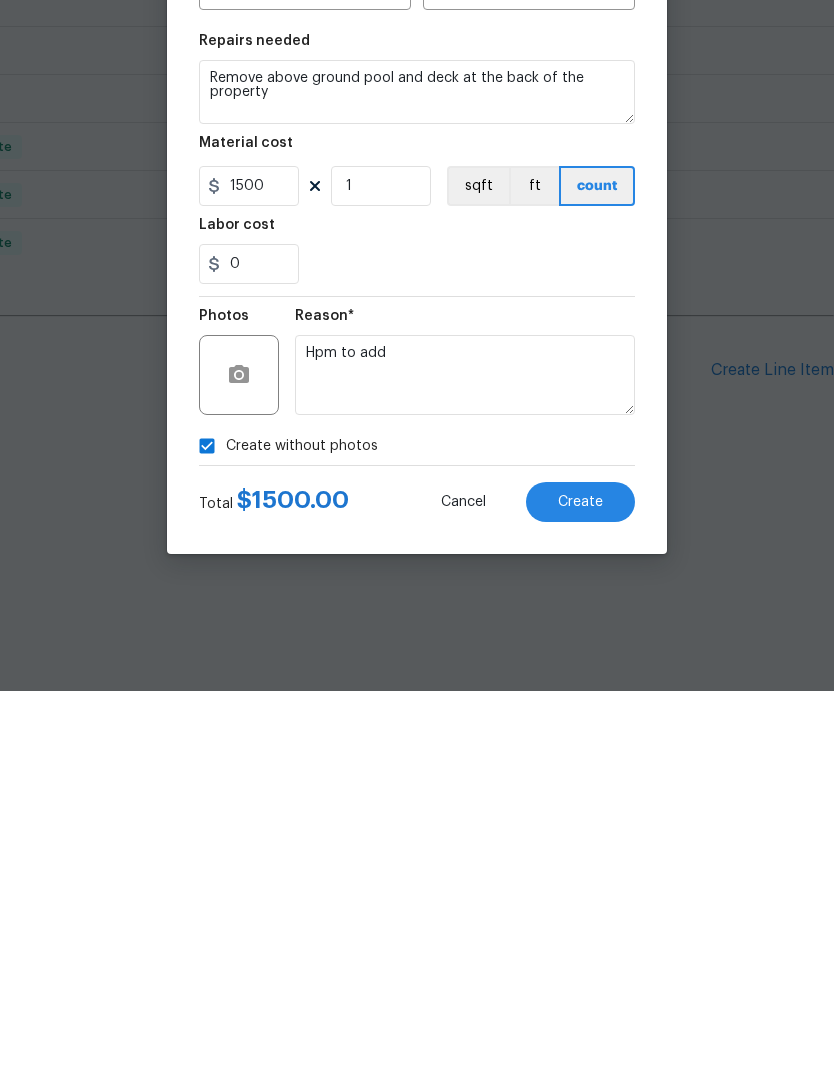 click on "Create" at bounding box center [580, 886] 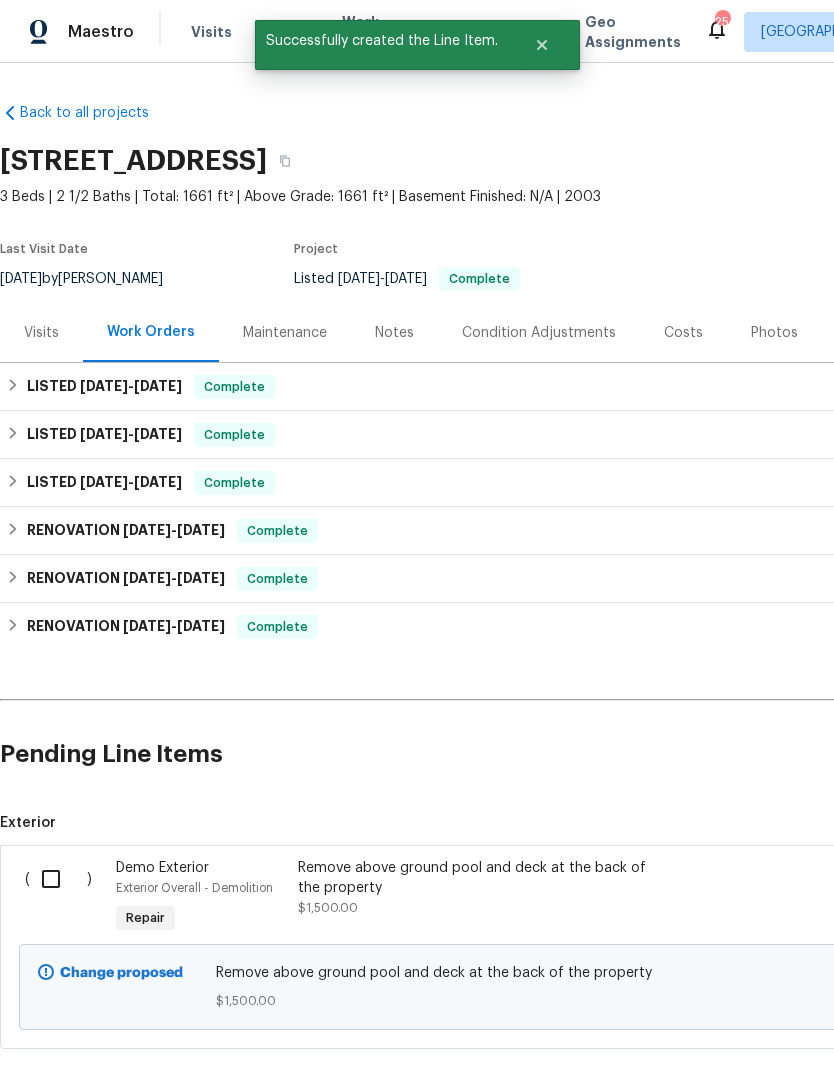 scroll, scrollTop: 0, scrollLeft: 0, axis: both 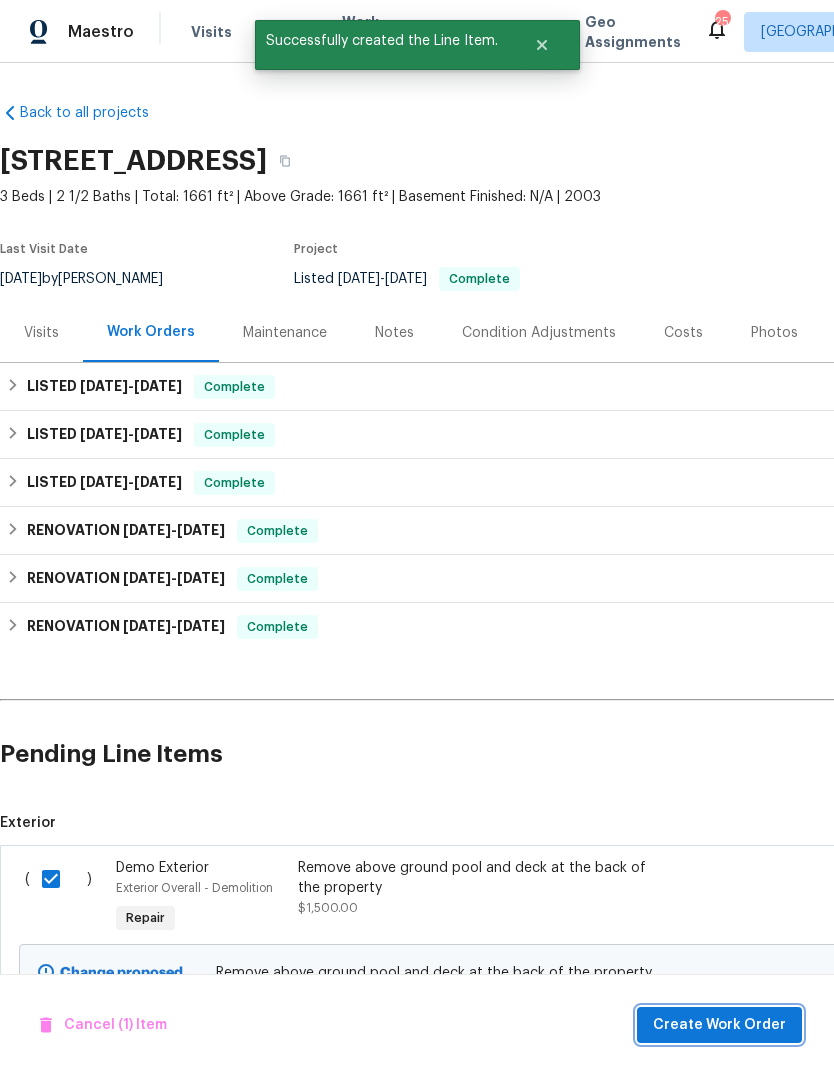 click on "Create Work Order" at bounding box center [719, 1025] 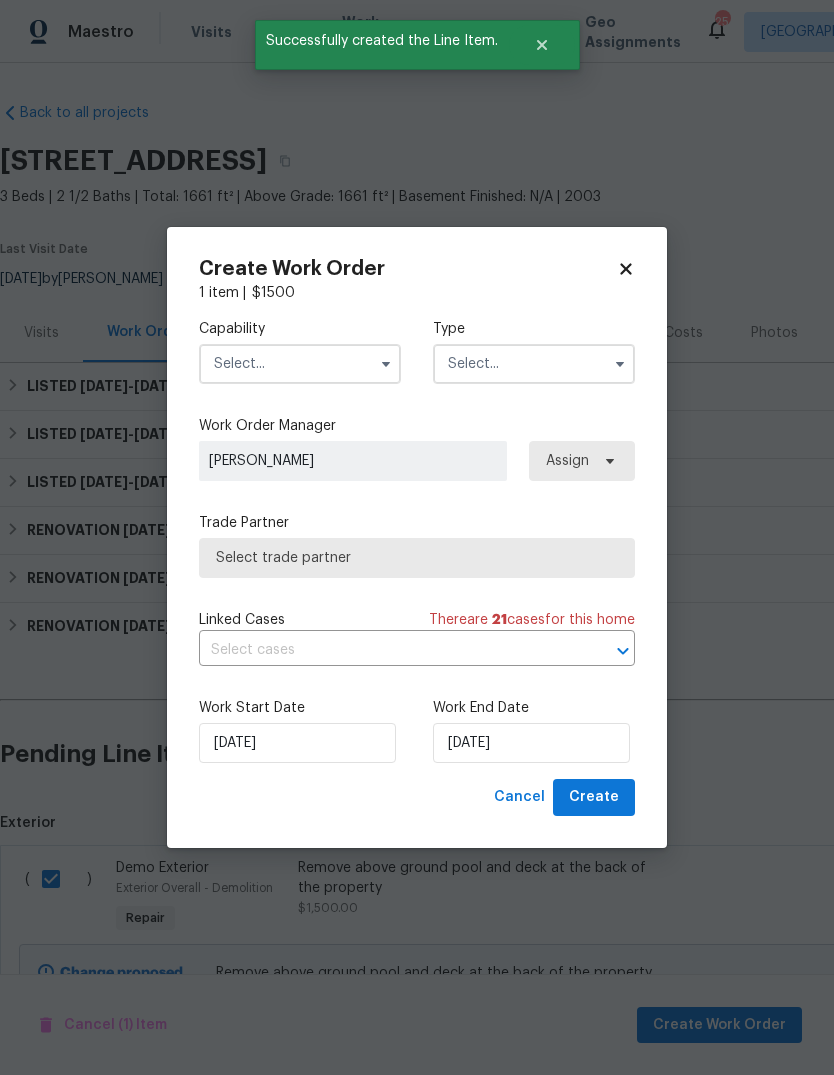 click at bounding box center [300, 364] 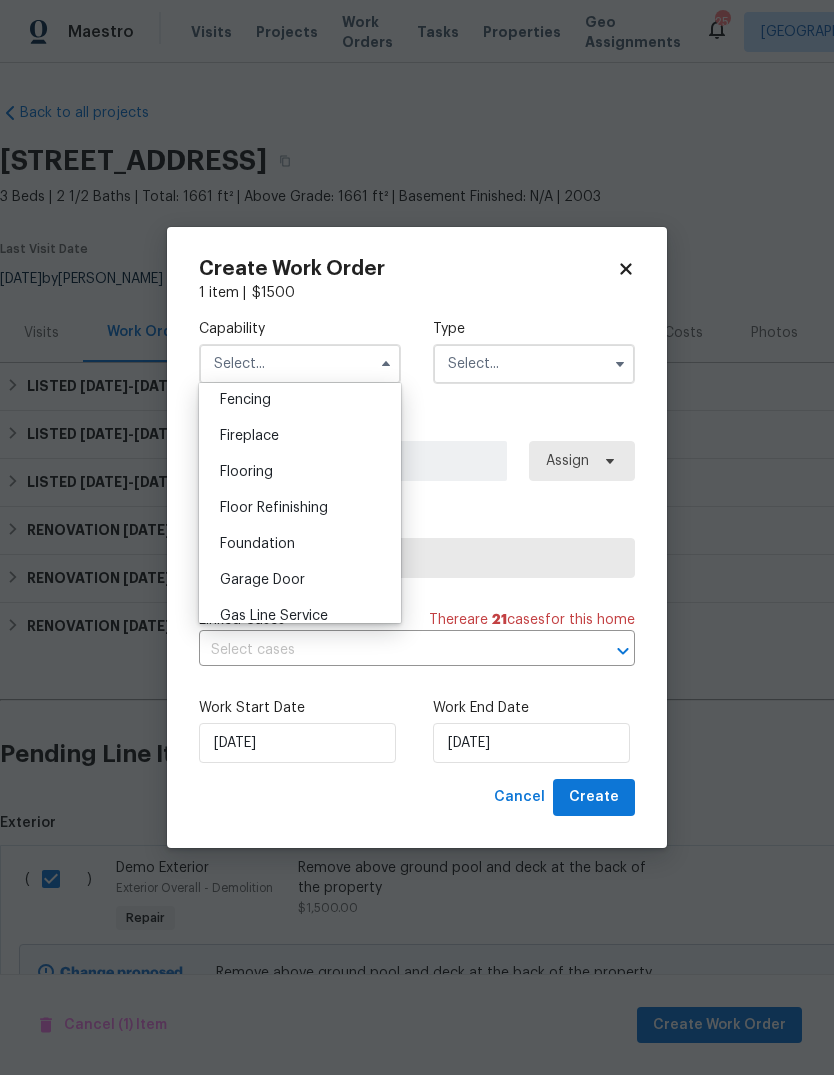 scroll, scrollTop: 794, scrollLeft: 0, axis: vertical 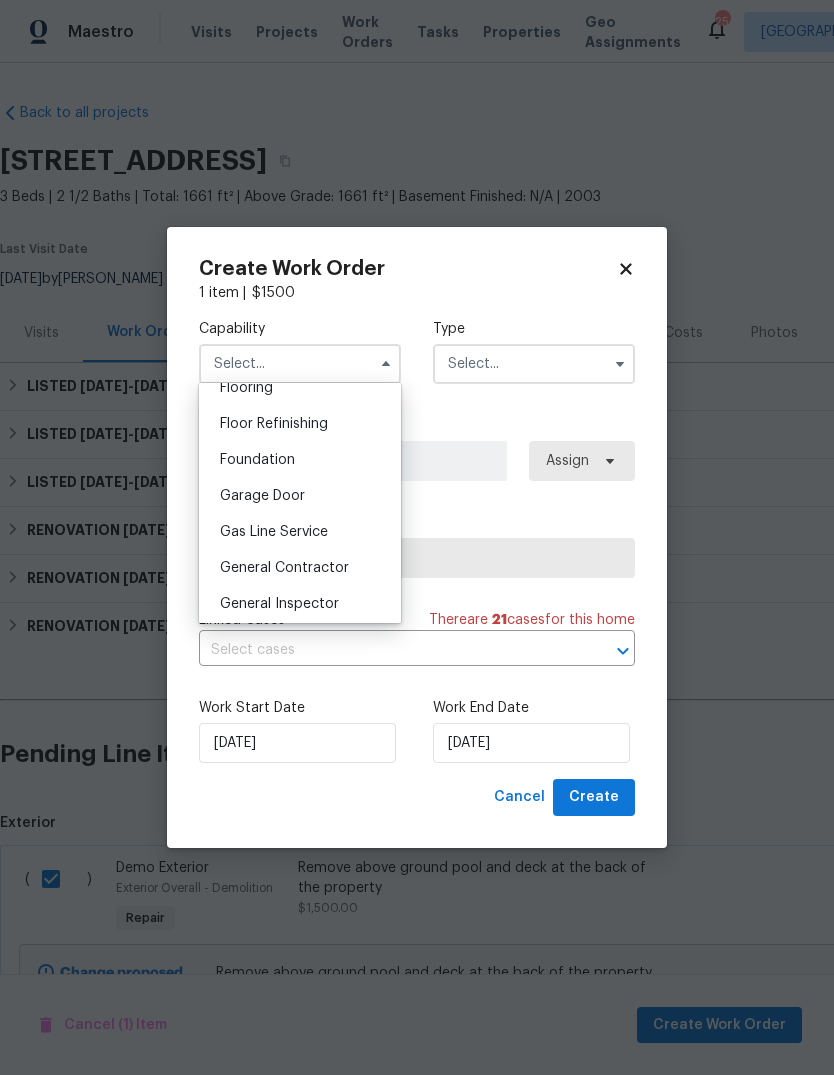 click on "General Contractor" at bounding box center (284, 568) 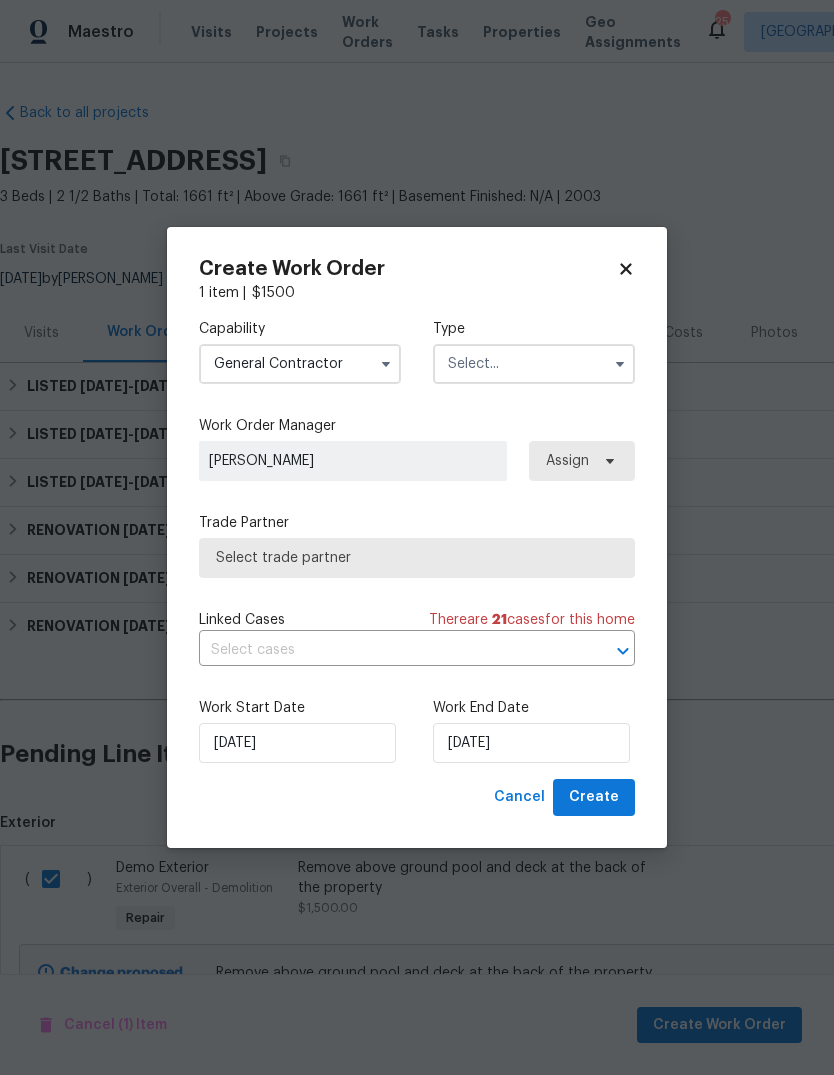 click at bounding box center [534, 364] 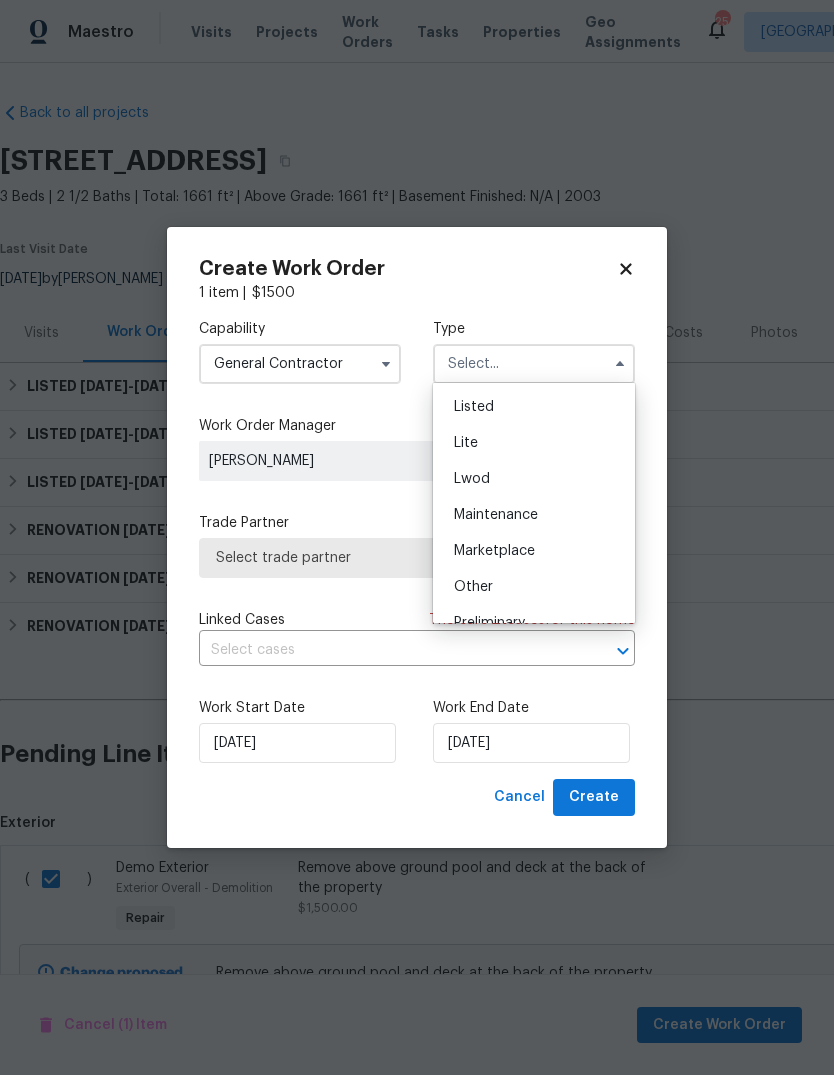 scroll, scrollTop: 214, scrollLeft: 0, axis: vertical 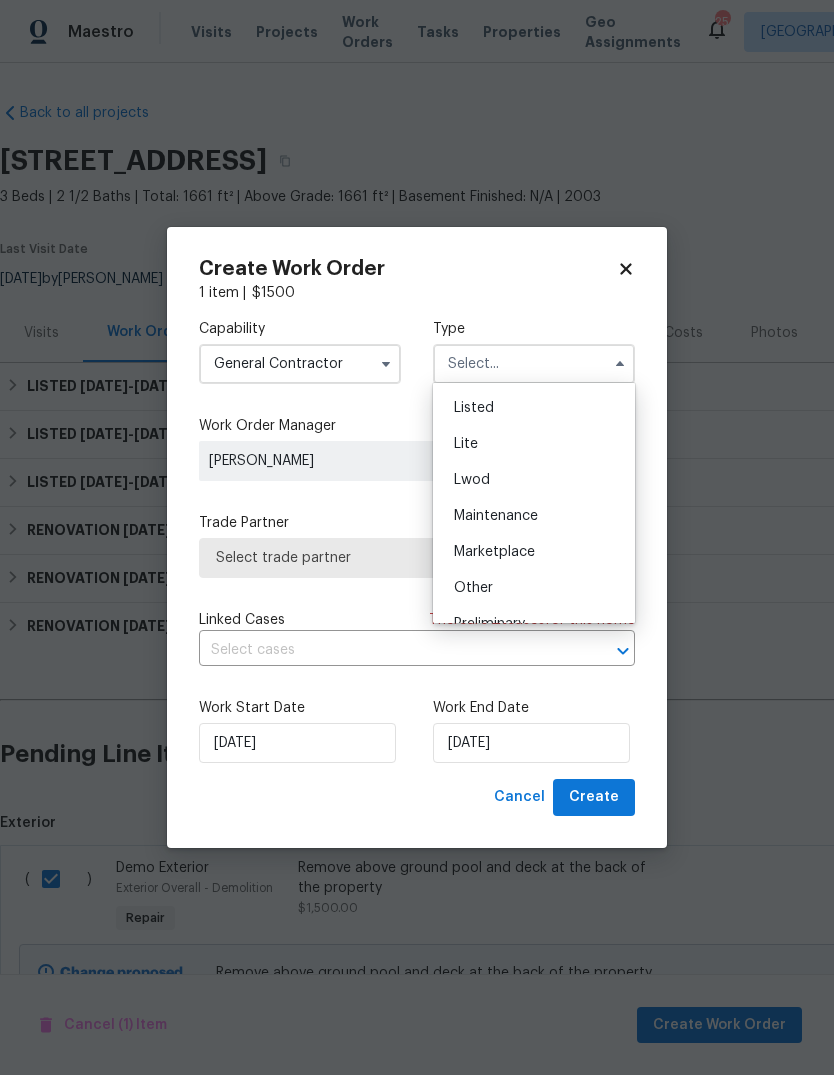click on "Listed" at bounding box center [534, 408] 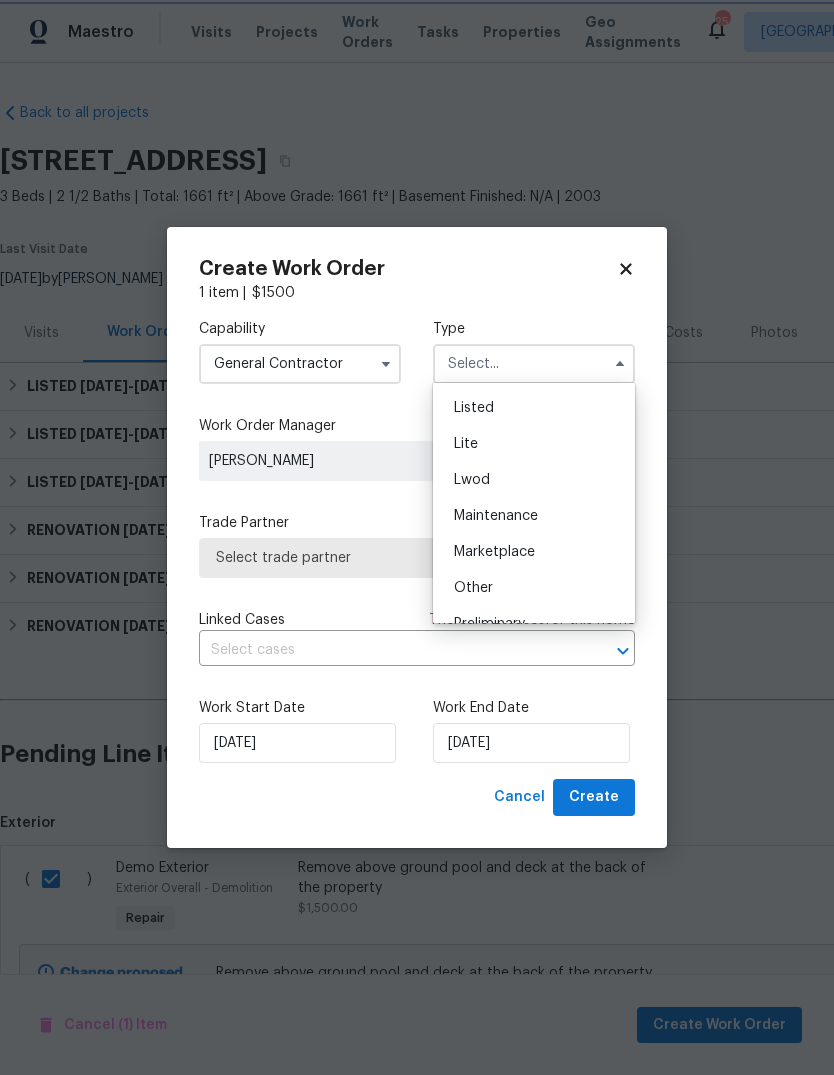 type on "Listed" 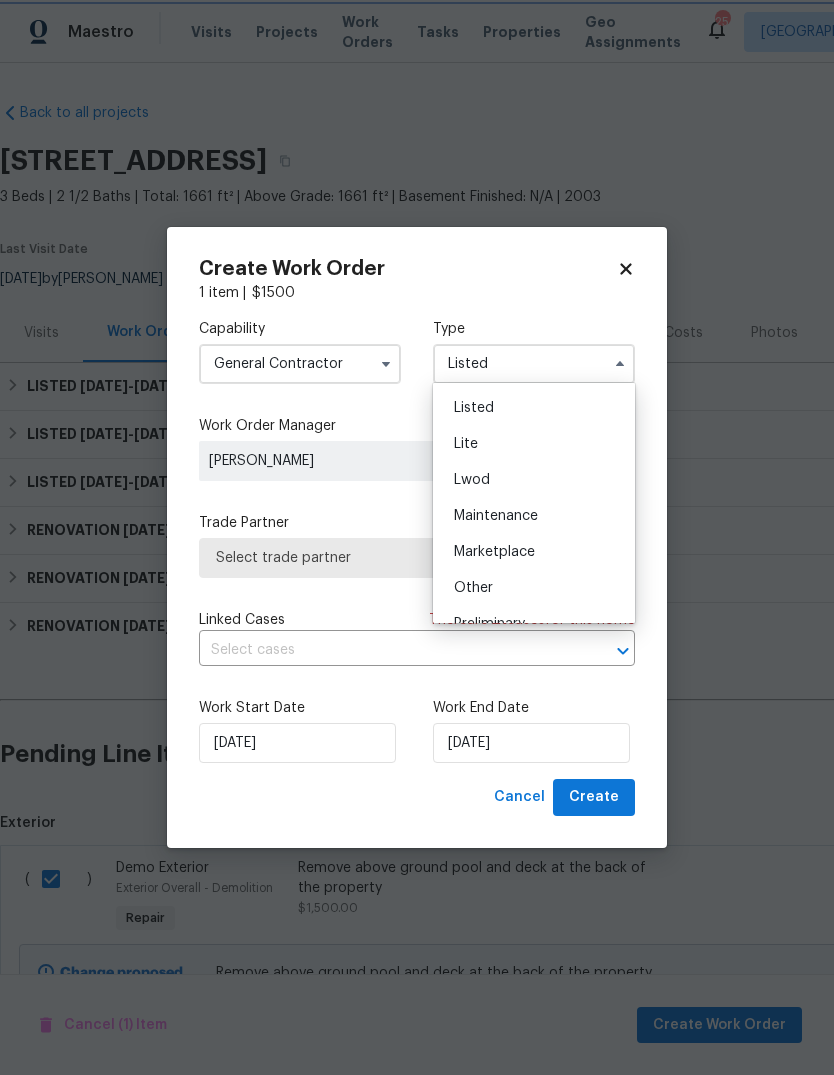 scroll, scrollTop: 0, scrollLeft: 0, axis: both 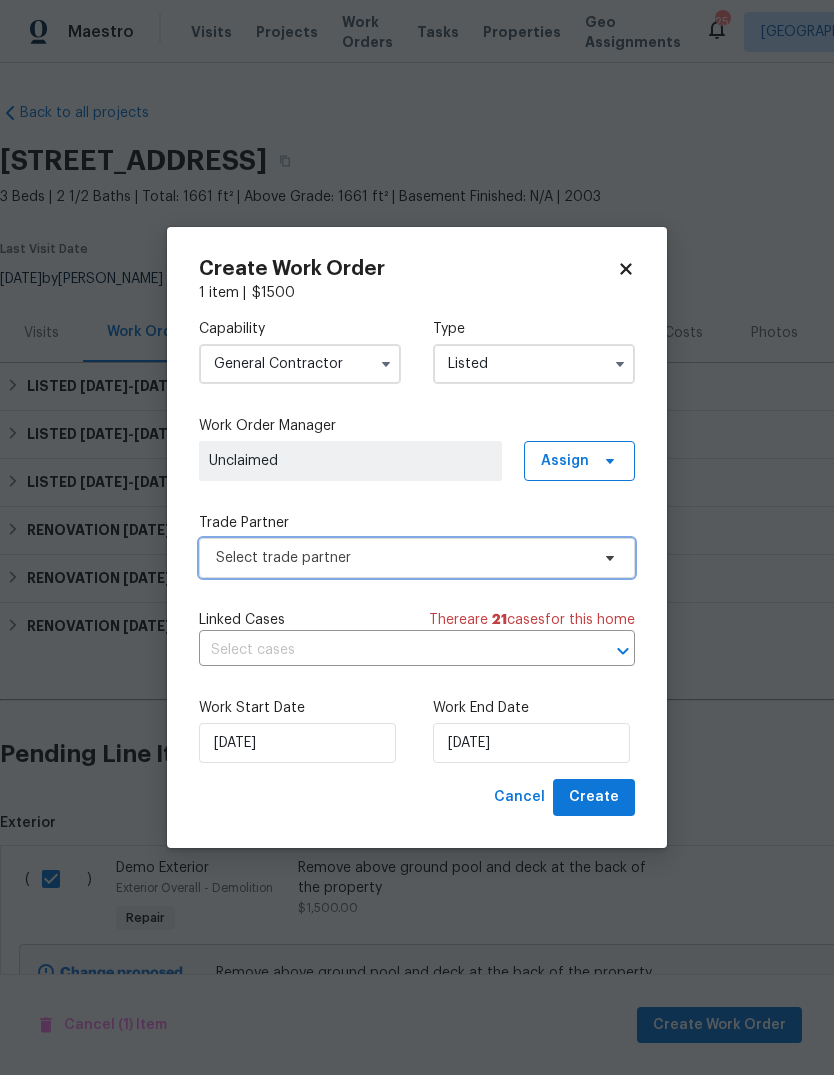 click on "Select trade partner" at bounding box center (402, 558) 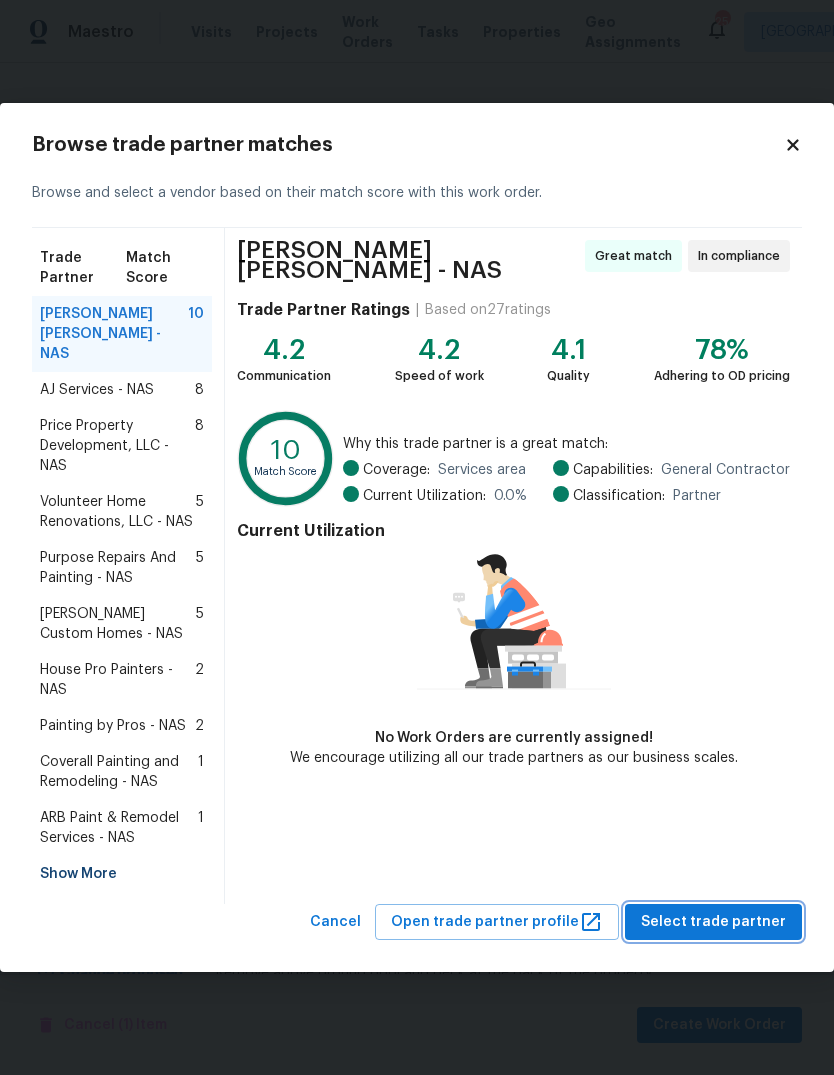 click on "Select trade partner" at bounding box center [713, 922] 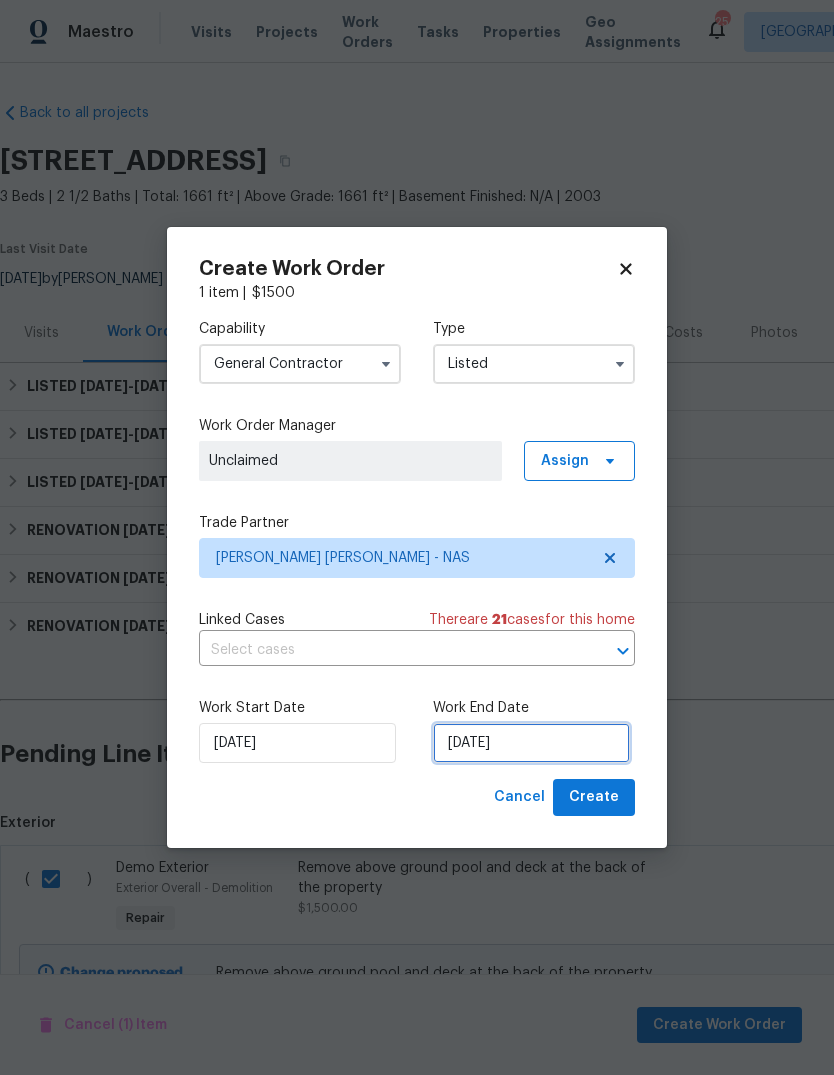 click on "[DATE]" at bounding box center (531, 743) 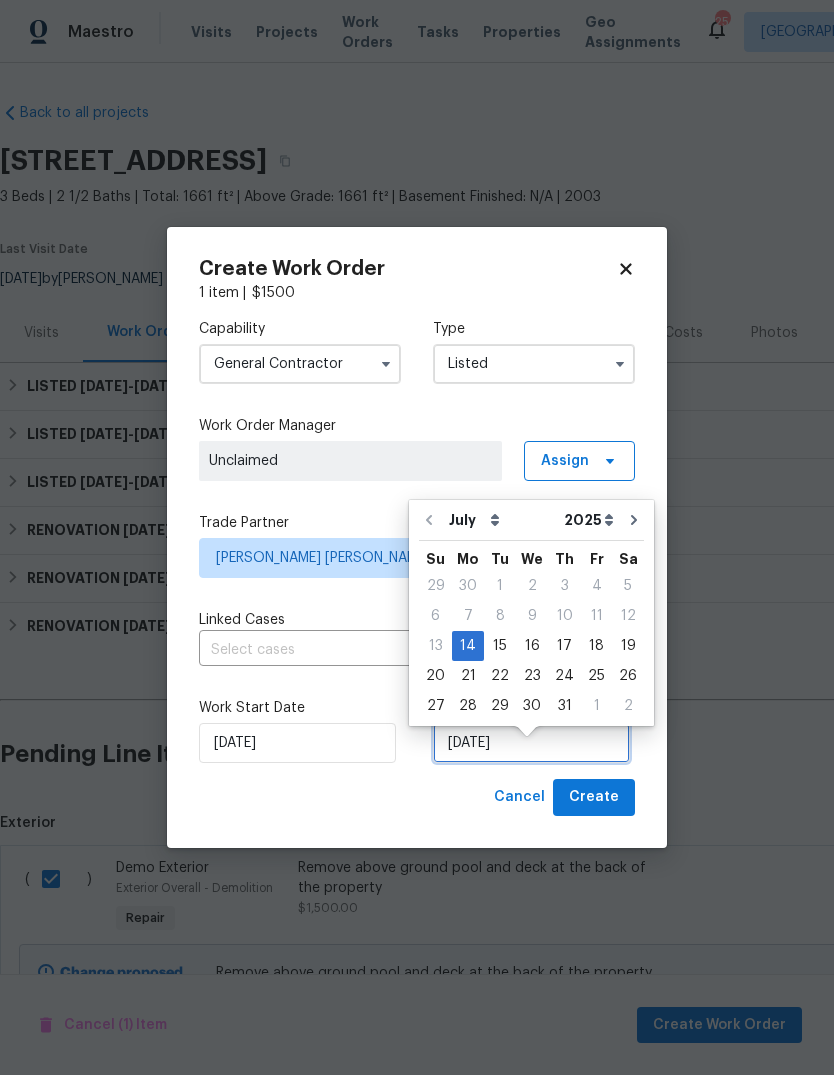 scroll, scrollTop: 15, scrollLeft: 0, axis: vertical 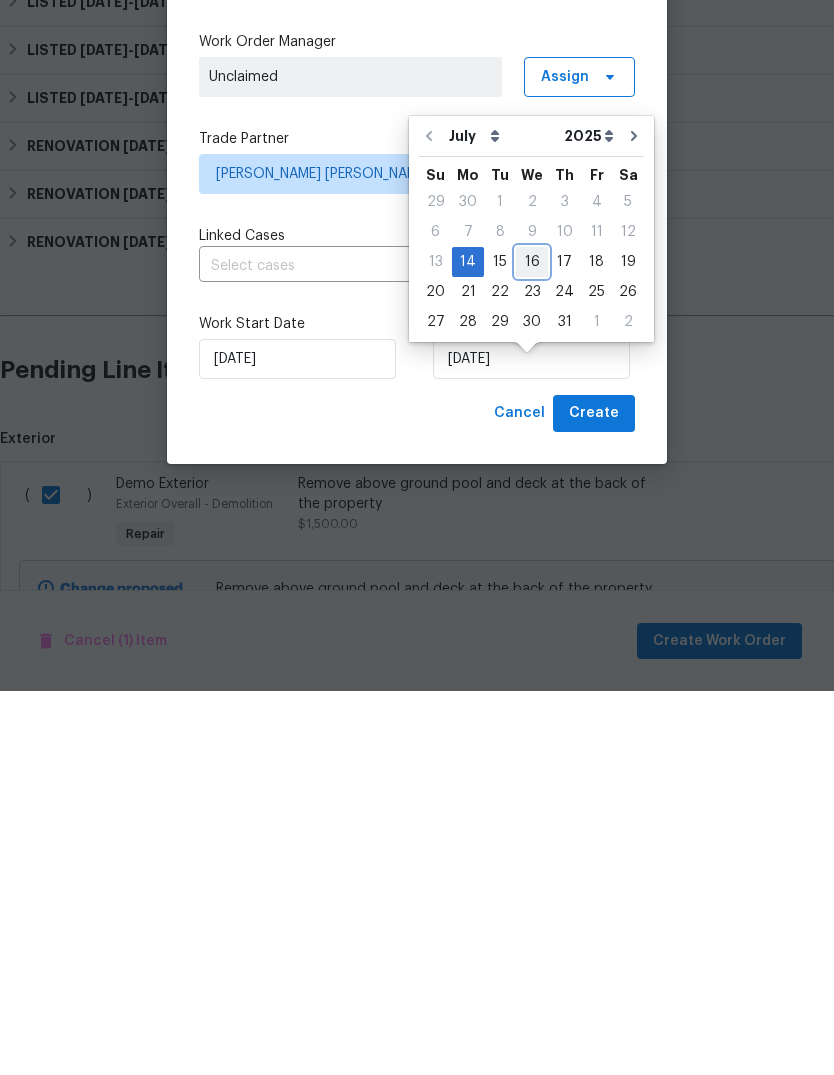 click on "16" at bounding box center (532, 646) 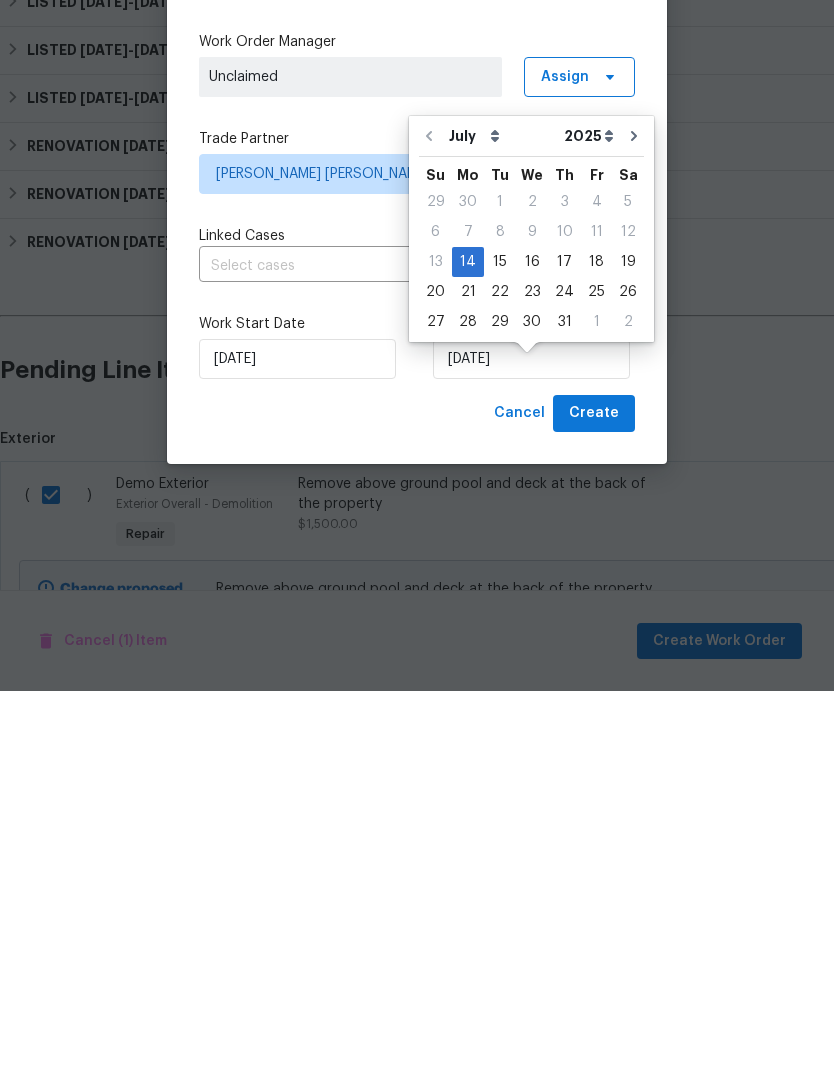 scroll, scrollTop: 75, scrollLeft: 0, axis: vertical 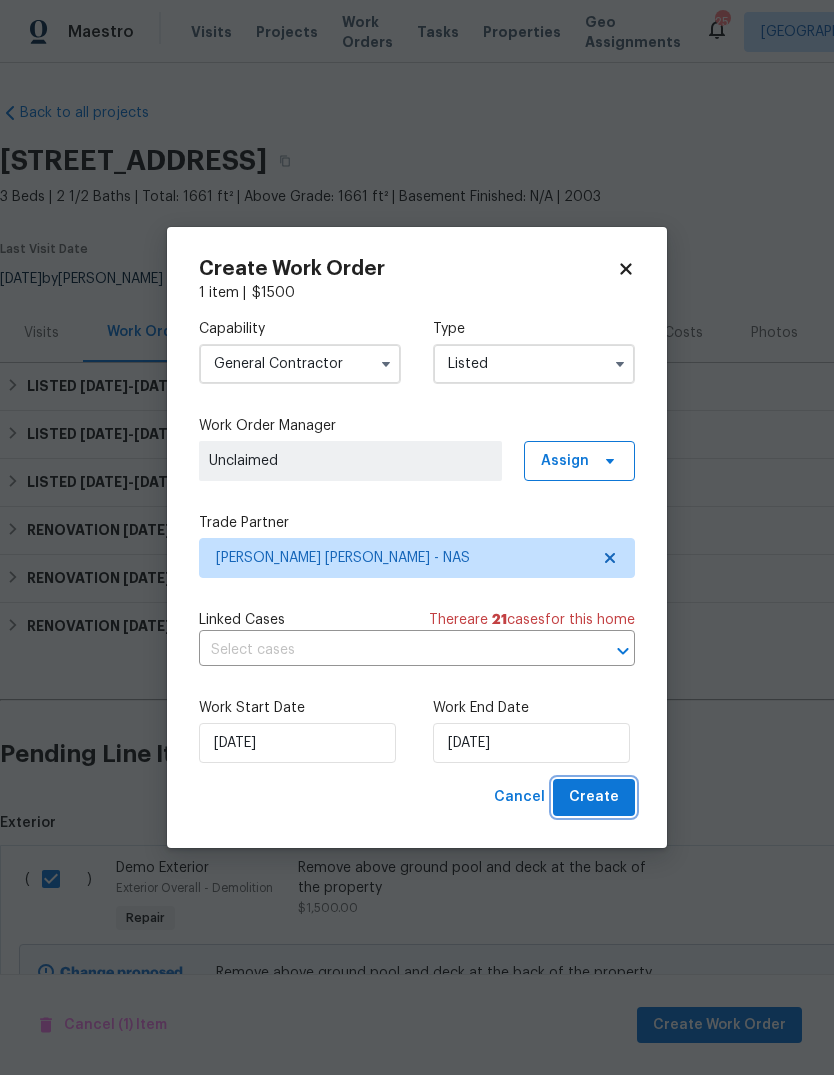 click on "Create" at bounding box center [594, 797] 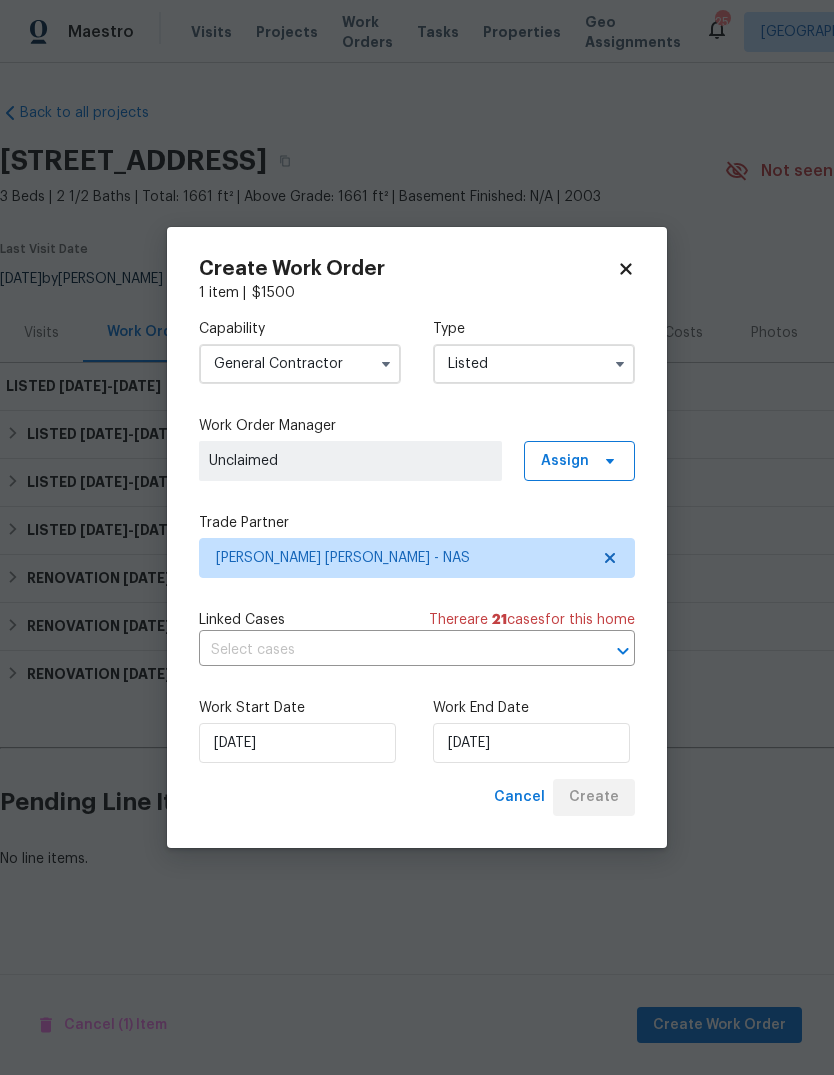 scroll, scrollTop: 0, scrollLeft: 0, axis: both 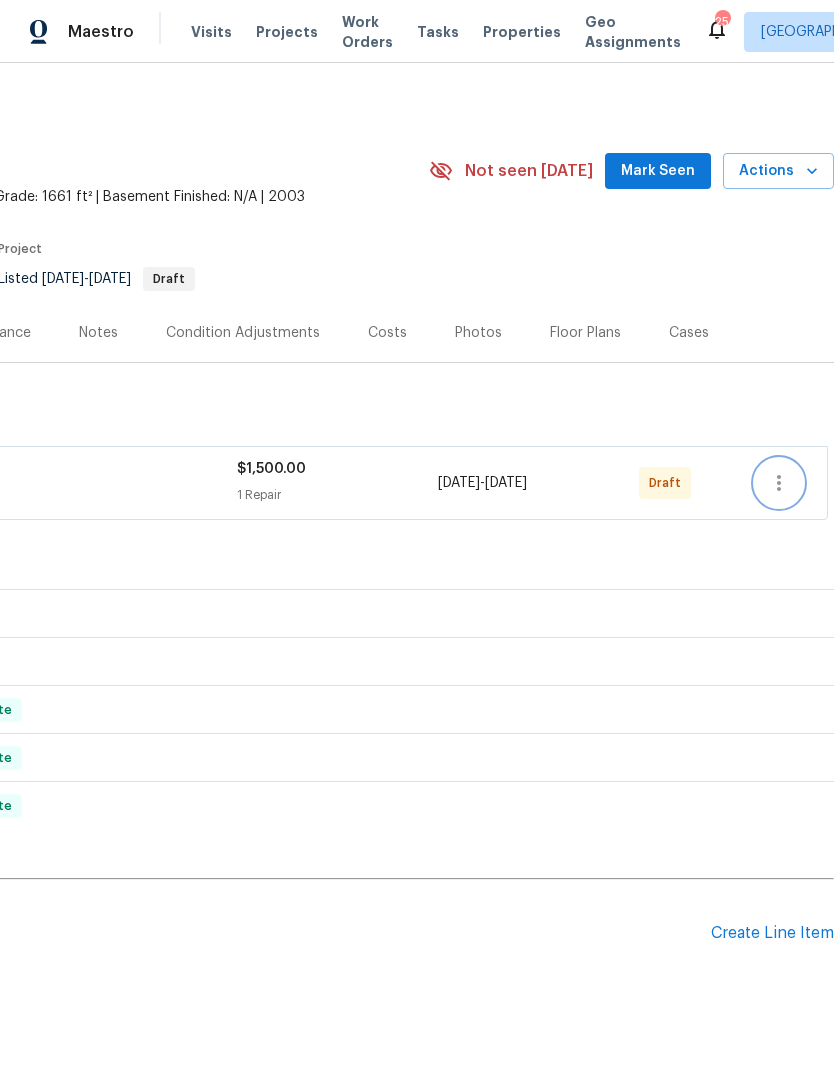 click 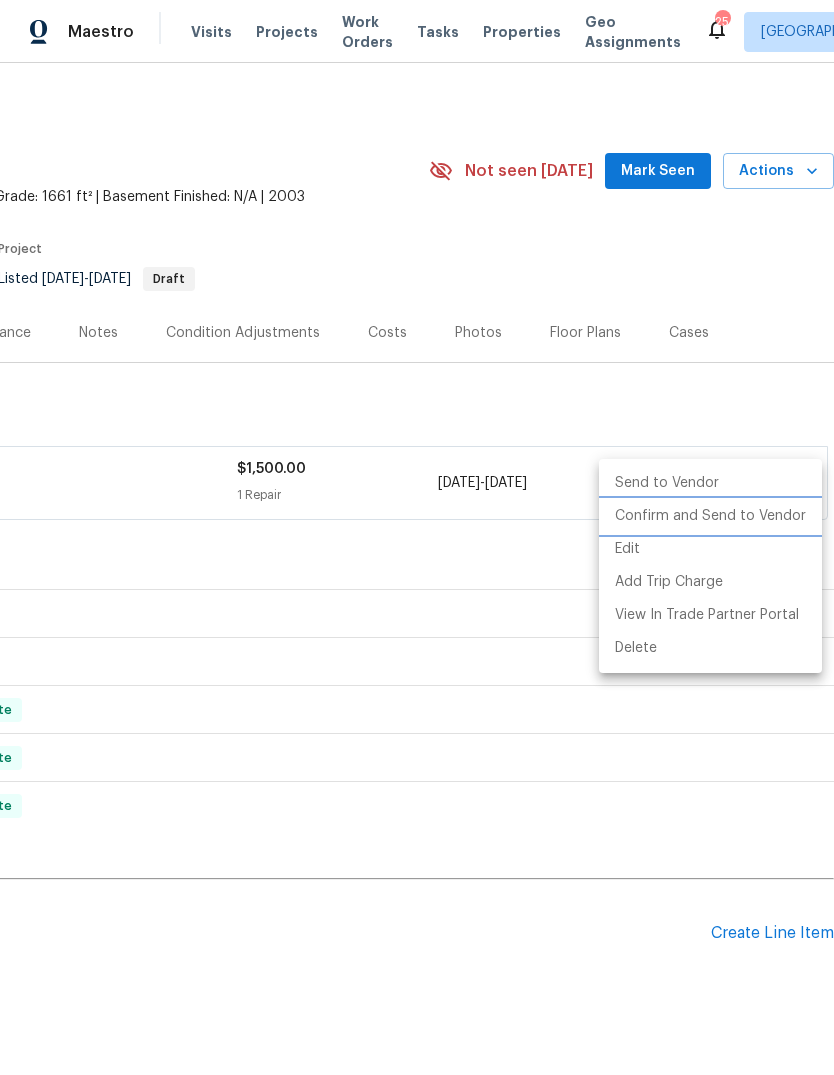 click on "Confirm and Send to Vendor" at bounding box center [710, 516] 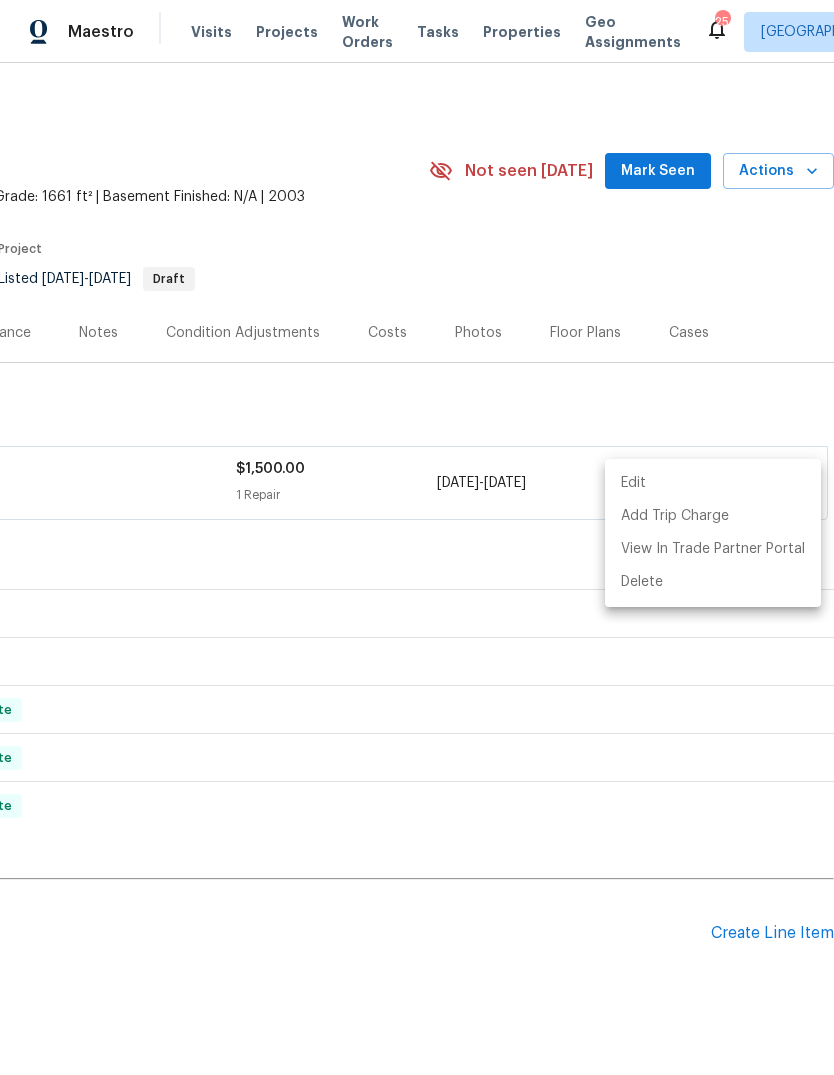 click at bounding box center (417, 537) 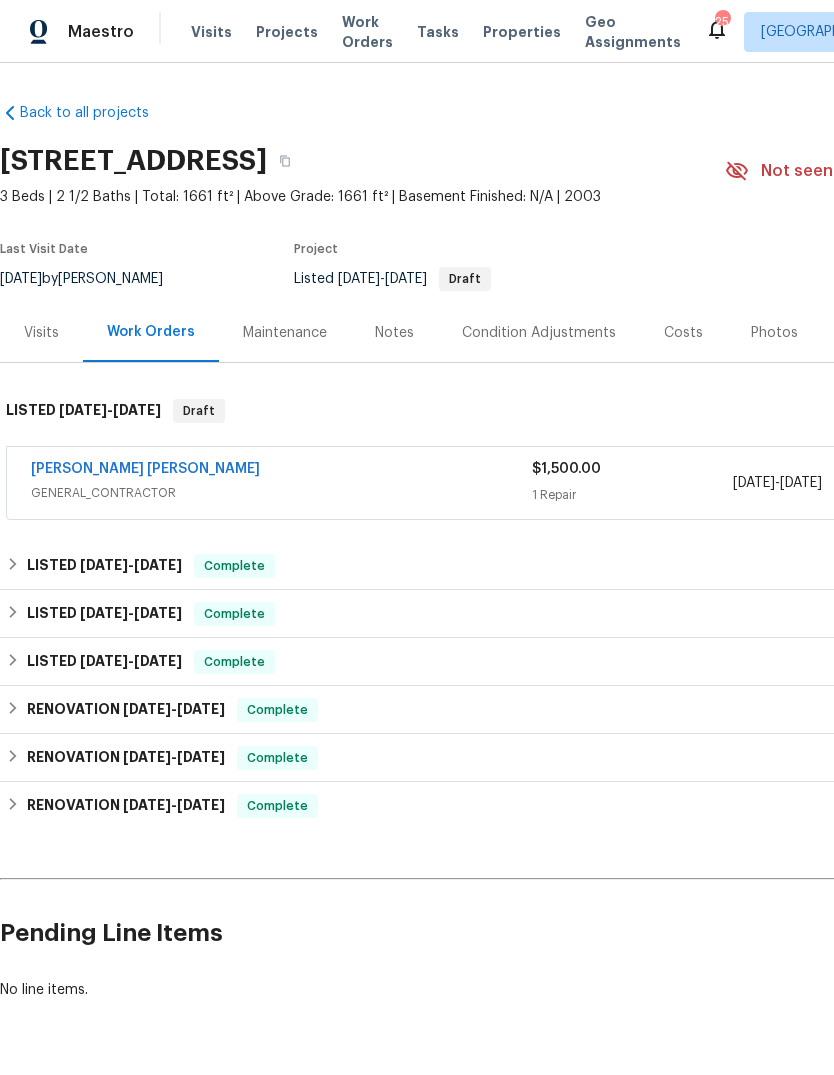 scroll, scrollTop: 0, scrollLeft: 0, axis: both 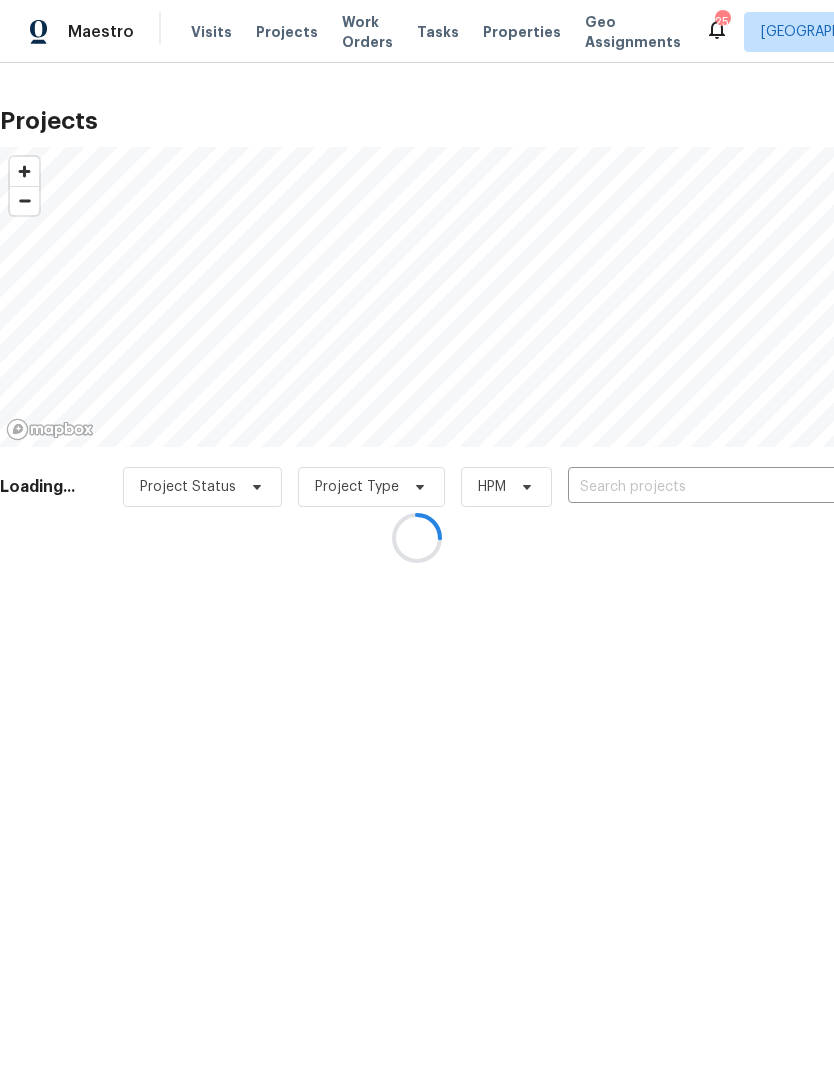 click at bounding box center (417, 537) 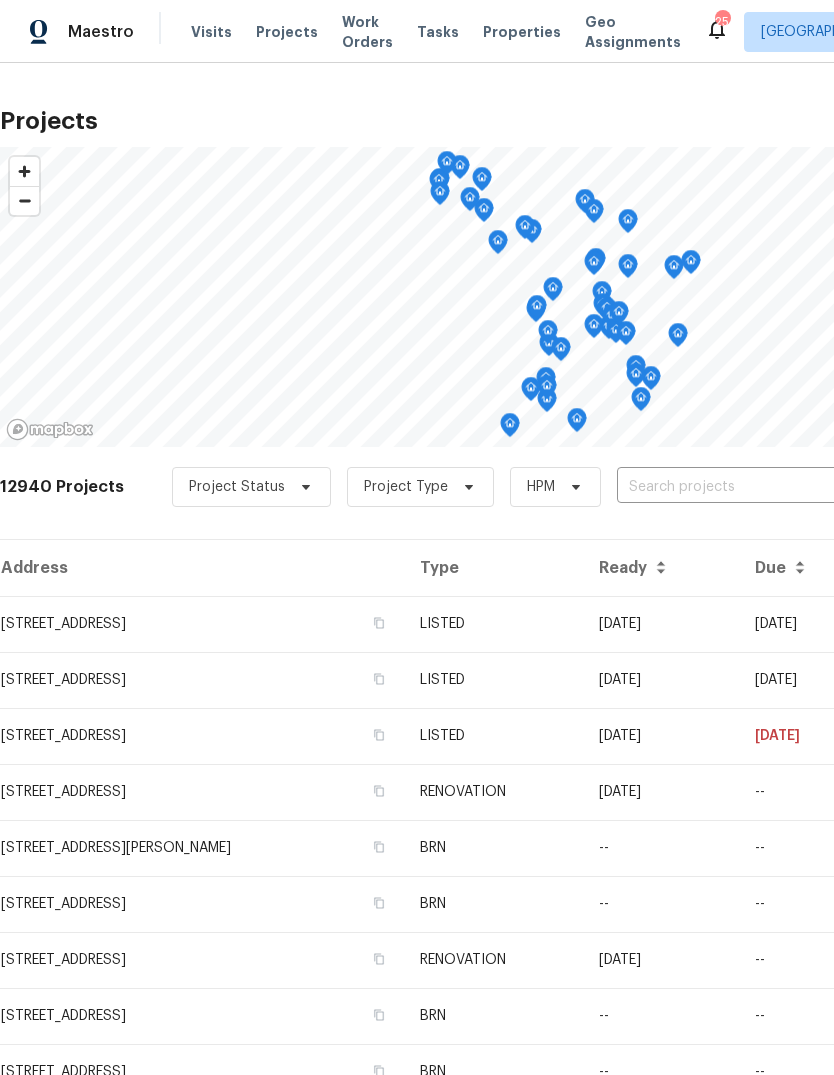 click at bounding box center [731, 487] 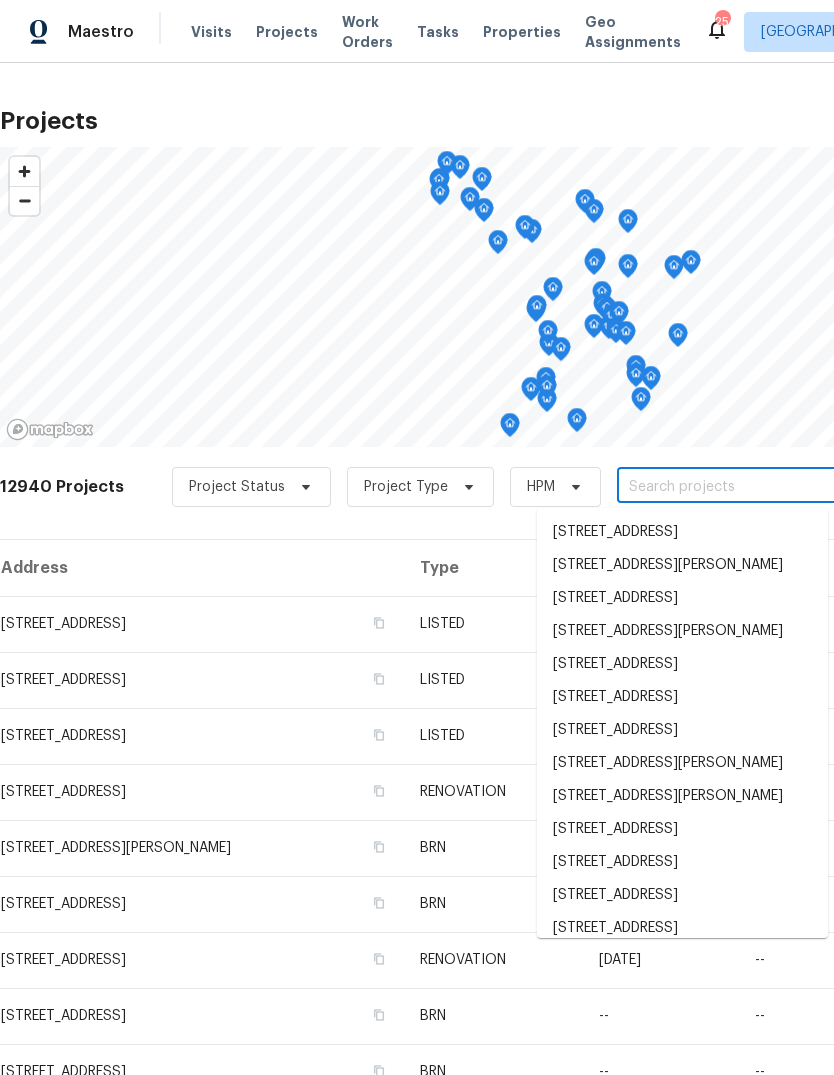 click at bounding box center (731, 487) 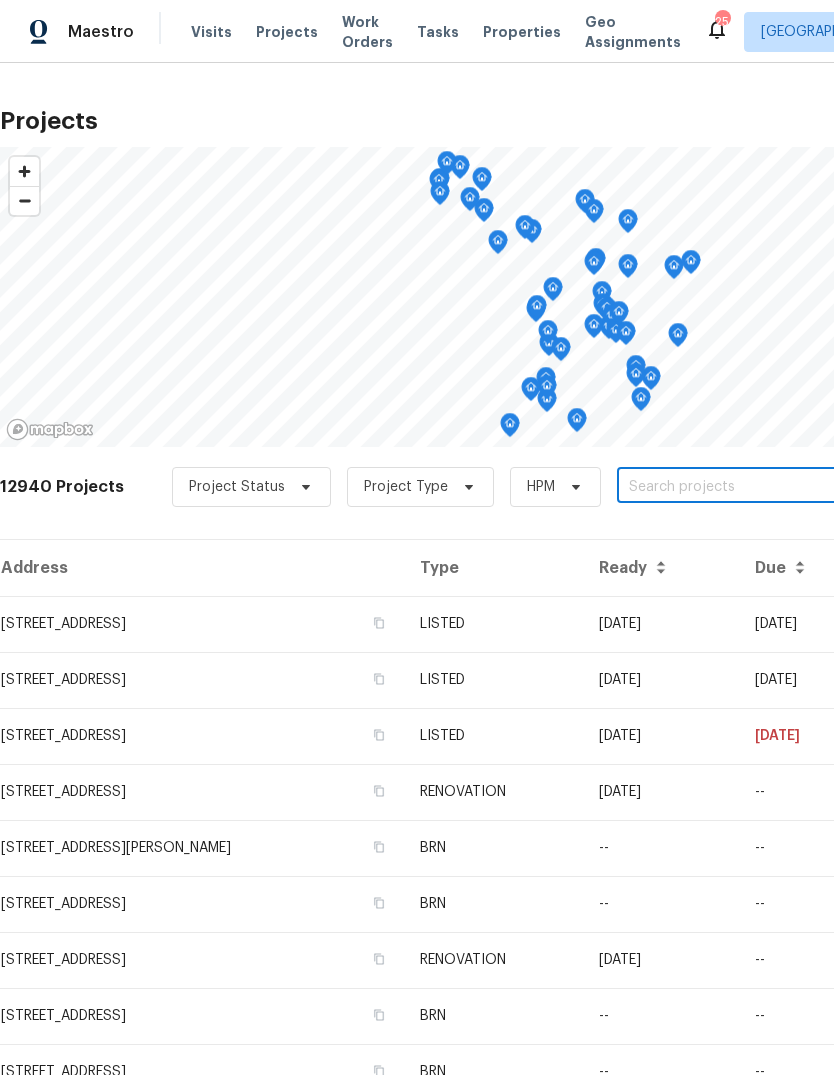 paste on "1002 E Northfield Blvd Apt H104 Murfreesboro TN 37130" 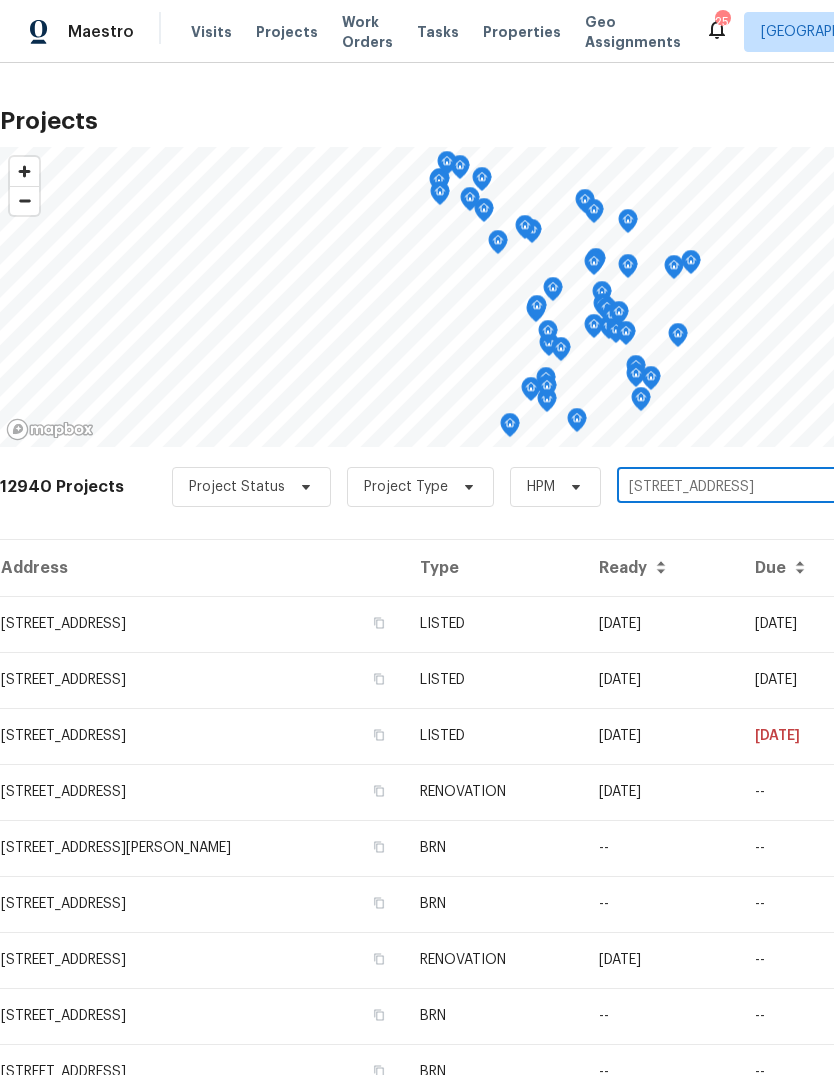 scroll, scrollTop: 0, scrollLeft: 296, axis: horizontal 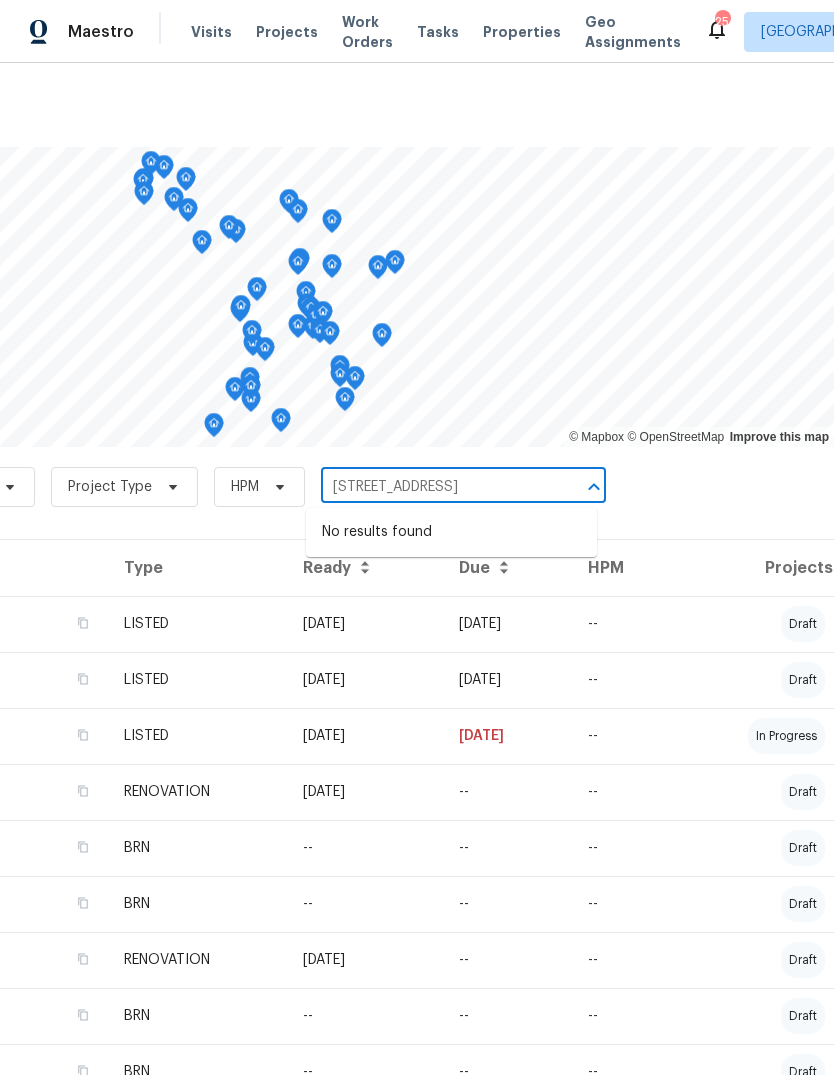 click on "1002 E Northfield Blvd Apt H104 Murfreesboro TN 37130" at bounding box center (435, 487) 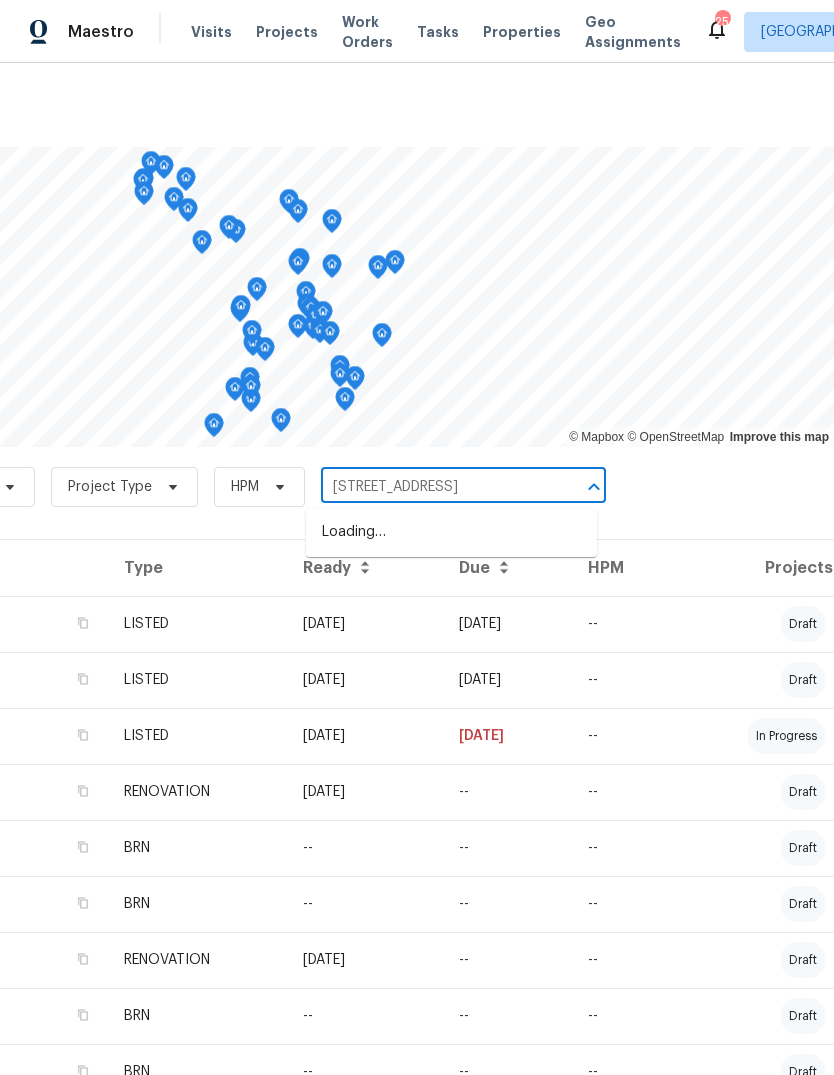 type on "1002 E Northfield Blvd Murfreesboro TN 37130" 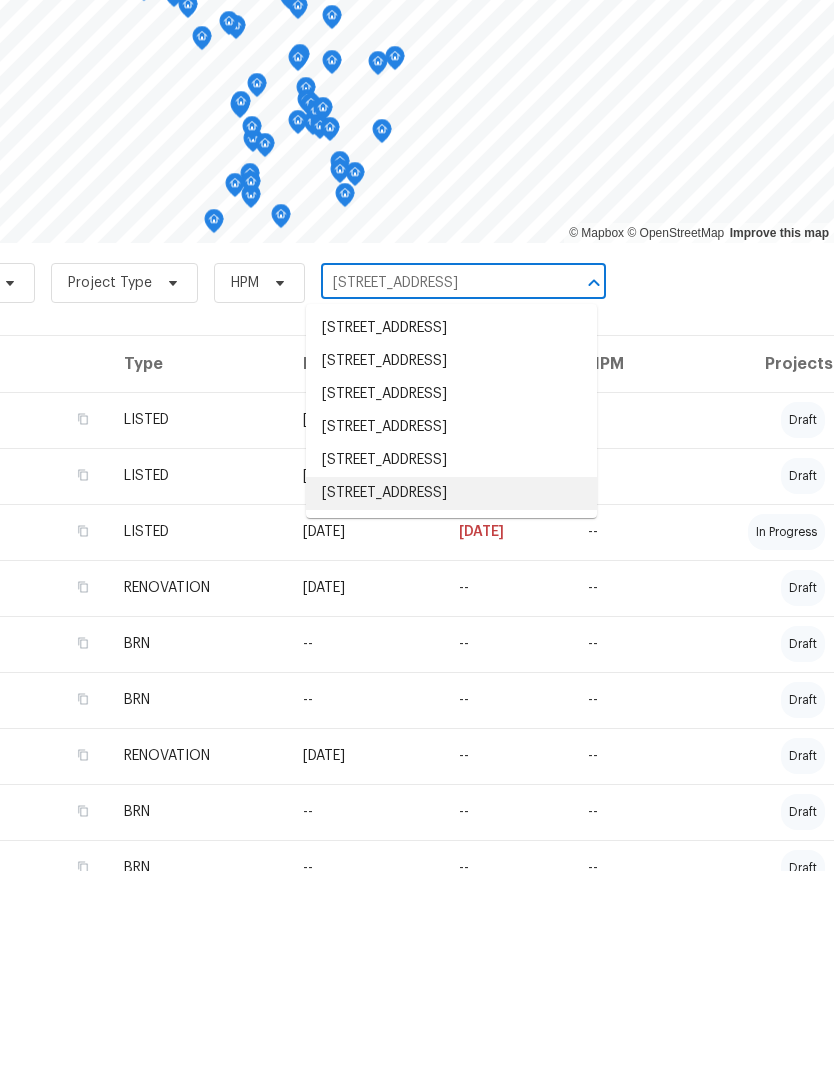 click on "1002 E Northfield Blvd Apt H104, Murfreesboro, TN 37130" at bounding box center (451, 697) 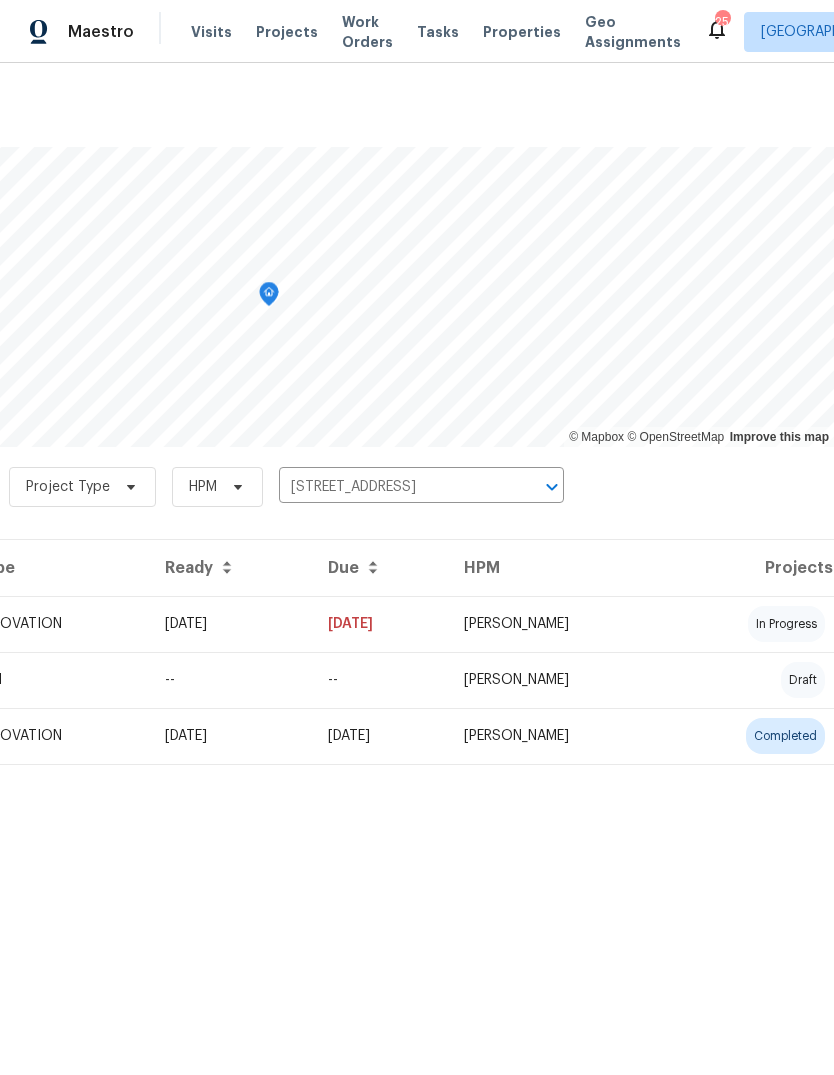 click on "06/24/25" at bounding box center (230, 624) 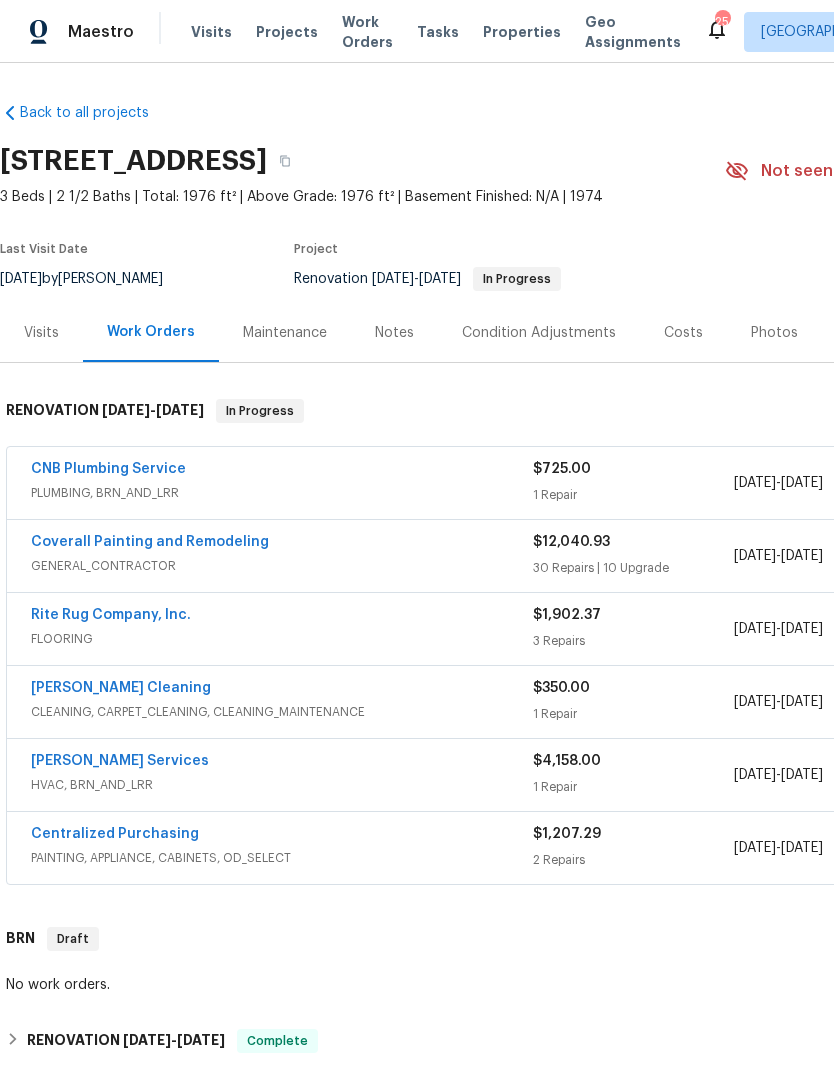 click on "Notes" at bounding box center (394, 332) 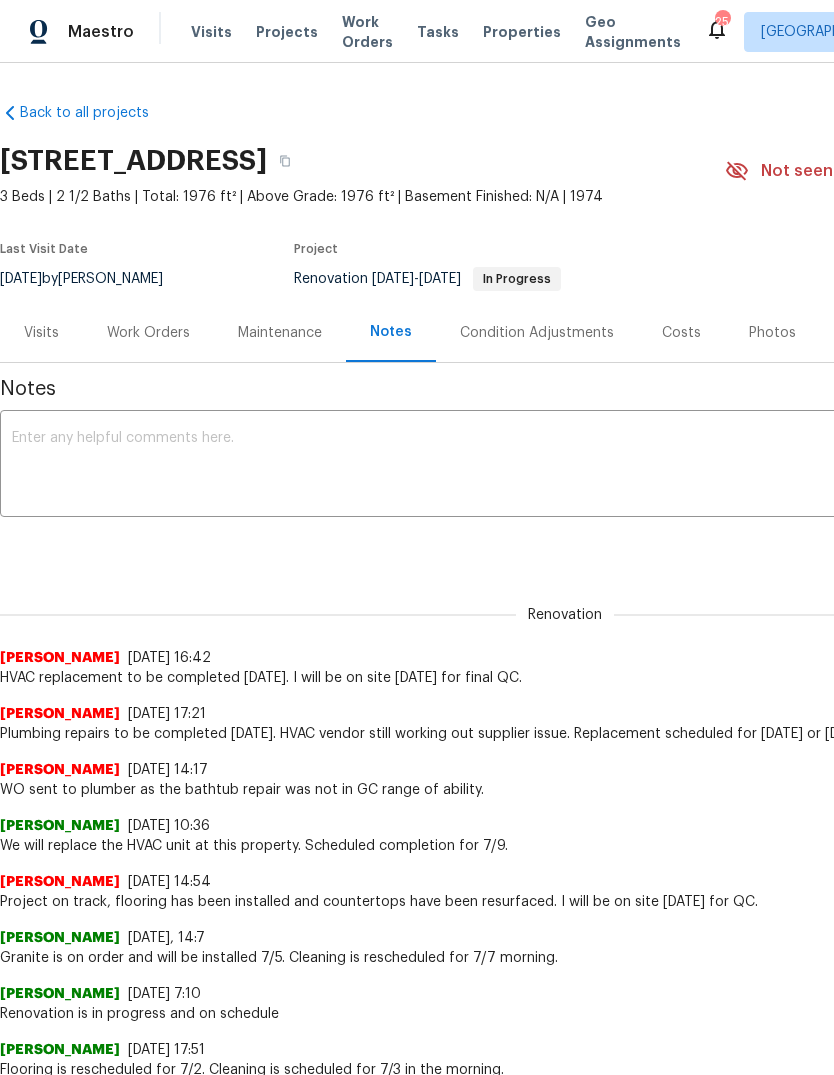 click on "Work Orders" at bounding box center [148, 332] 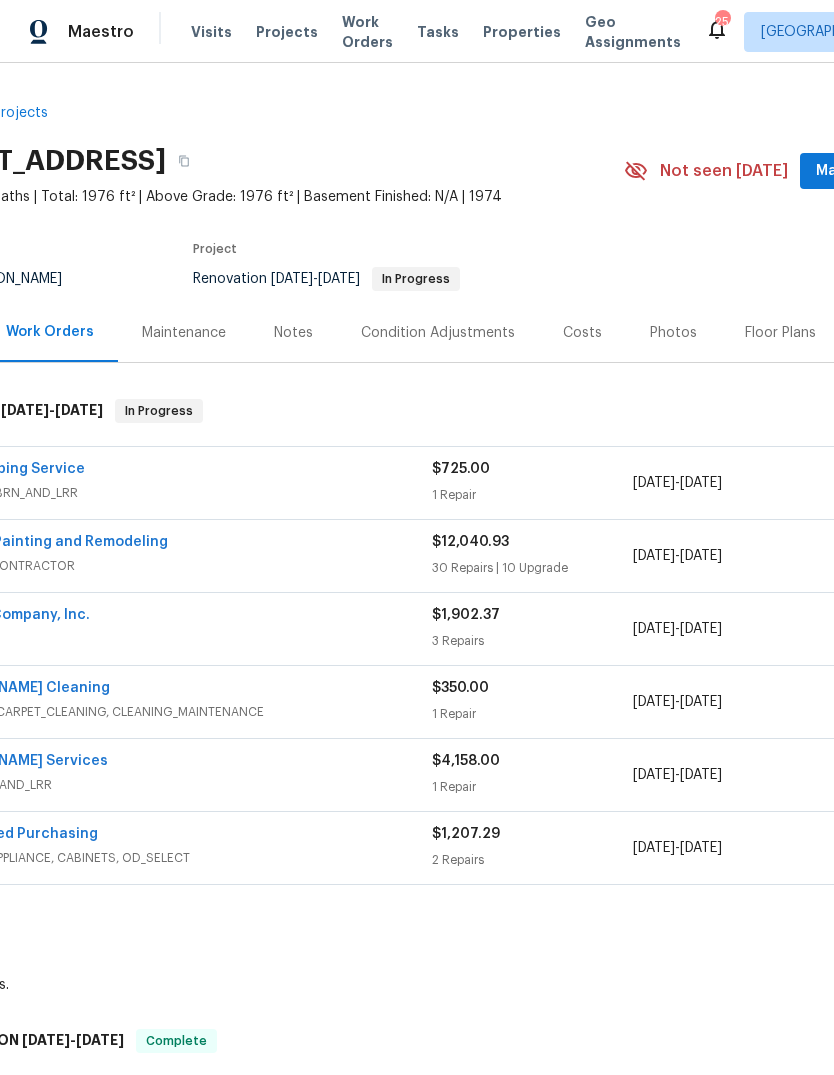 scroll, scrollTop: 0, scrollLeft: 101, axis: horizontal 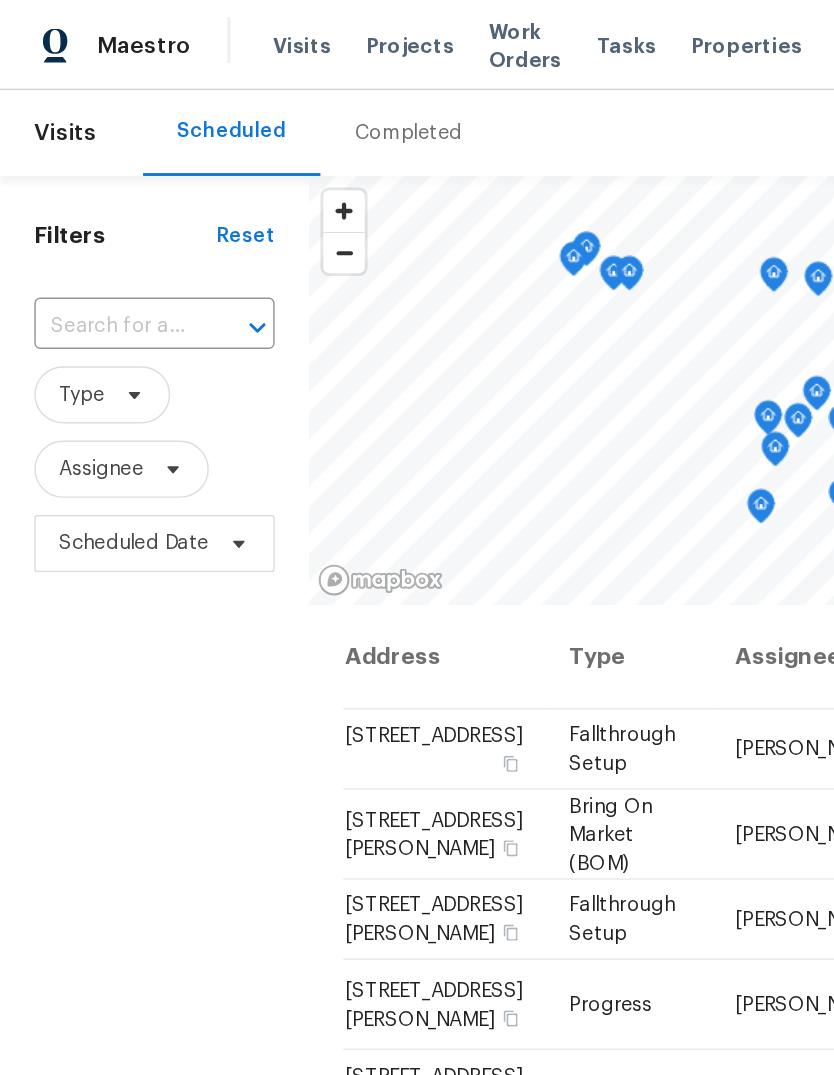 click at bounding box center [80, 228] 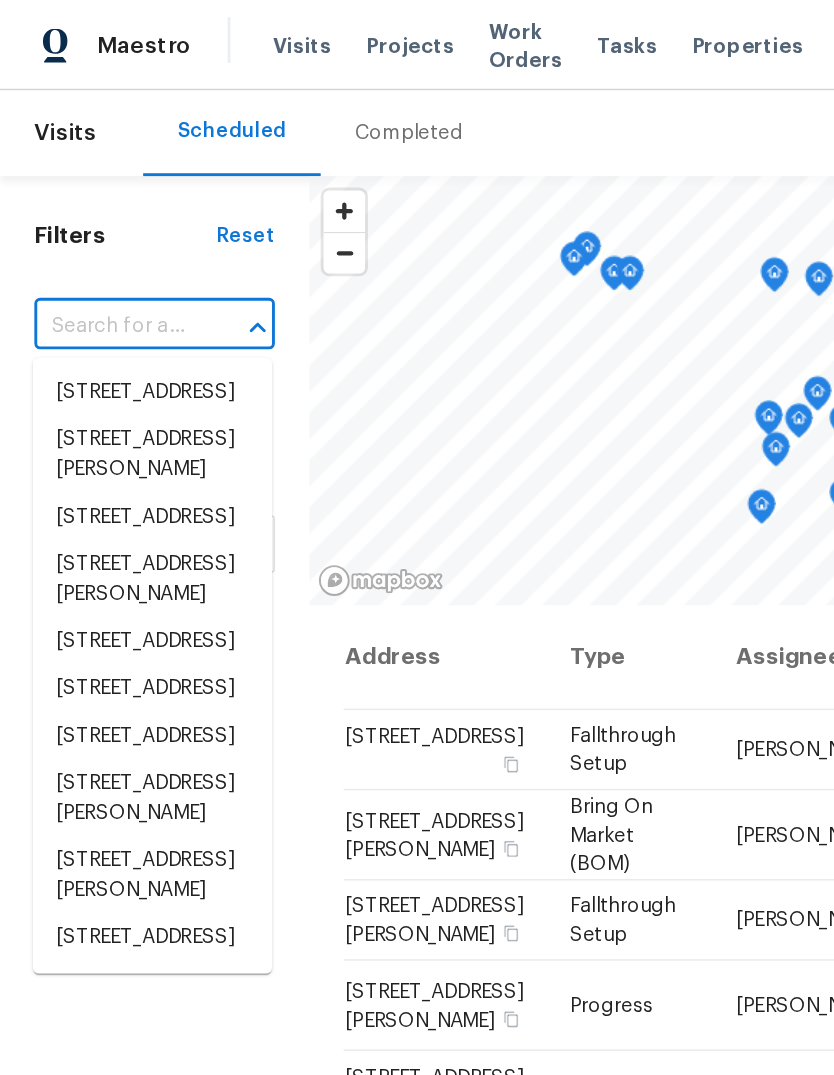 click at bounding box center [80, 228] 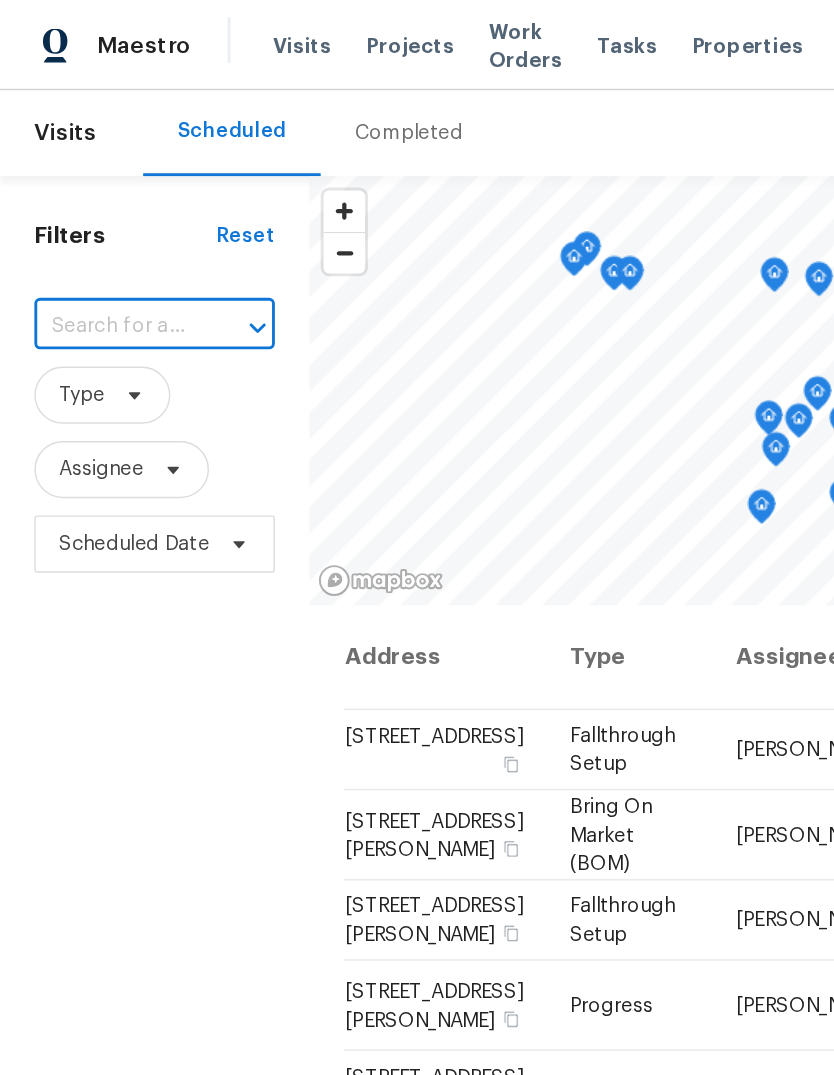paste on "7513 W Winchester Dr, Antioch, TN 37013" 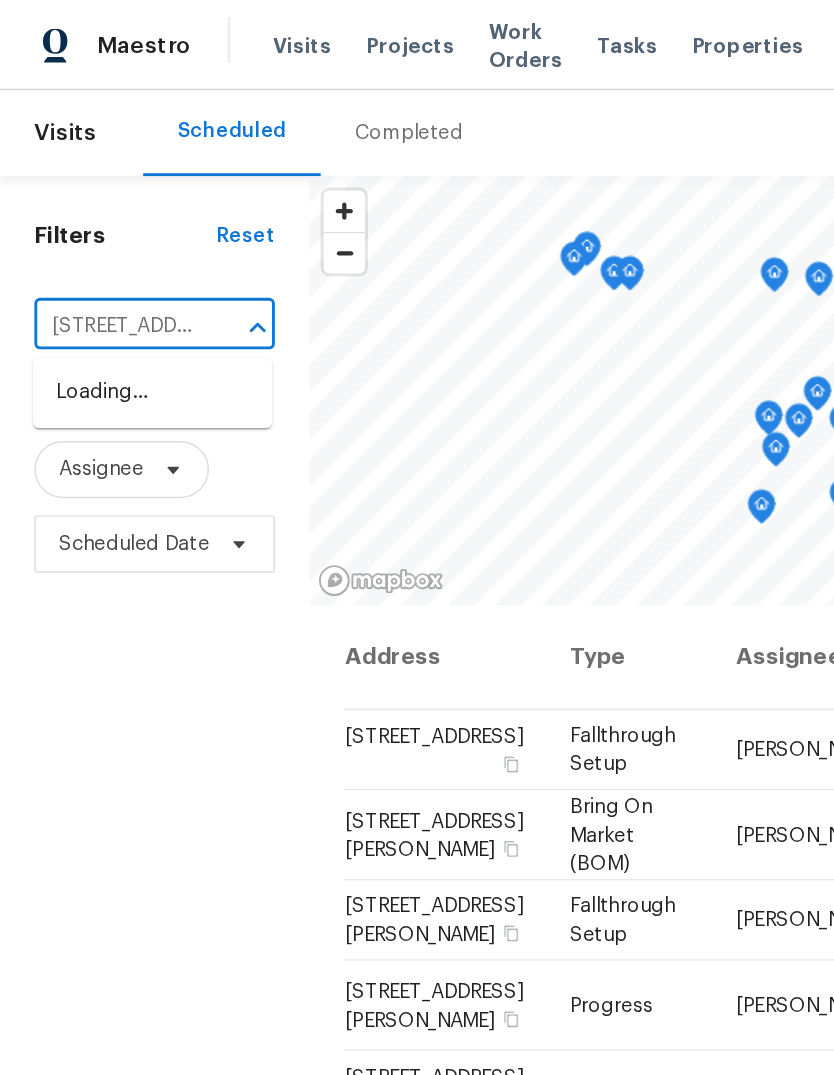 type on "7513 W Winchester Dr, Antioch, TN 37013" 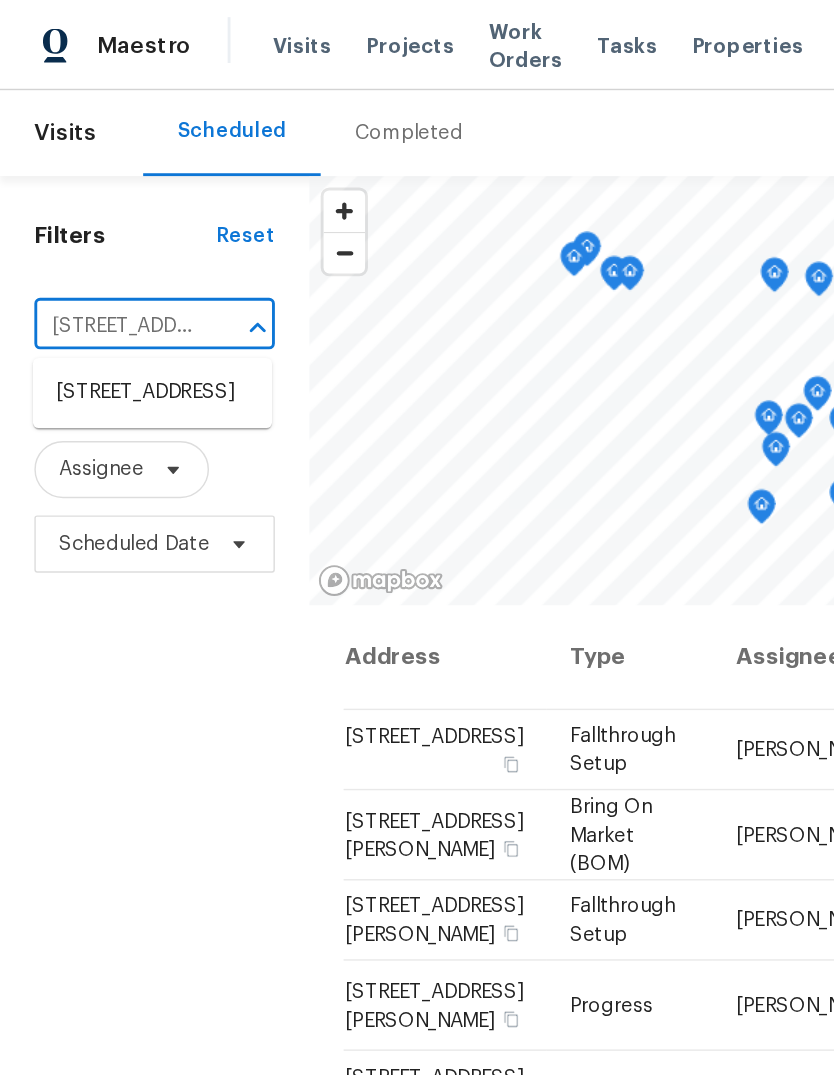 click on "7513 W Winchester Dr, Antioch, TN 37013" at bounding box center [106, 274] 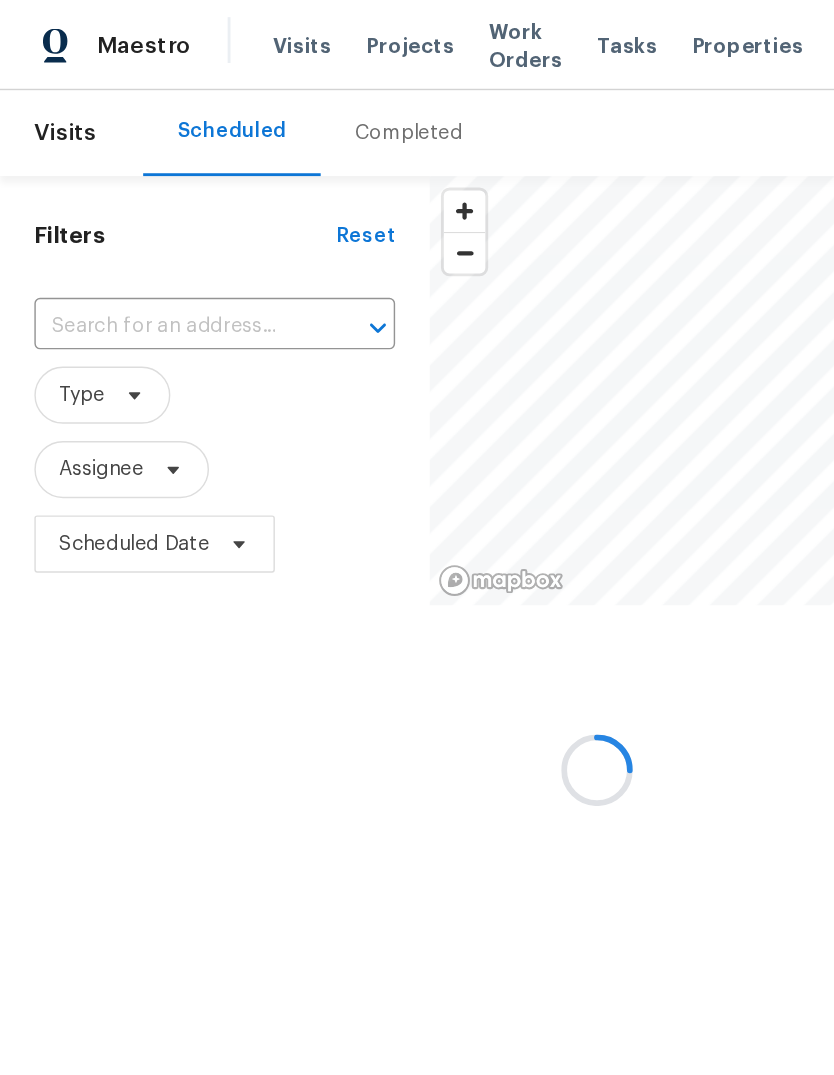 type on "7513 W Winchester Dr, Antioch, TN 37013" 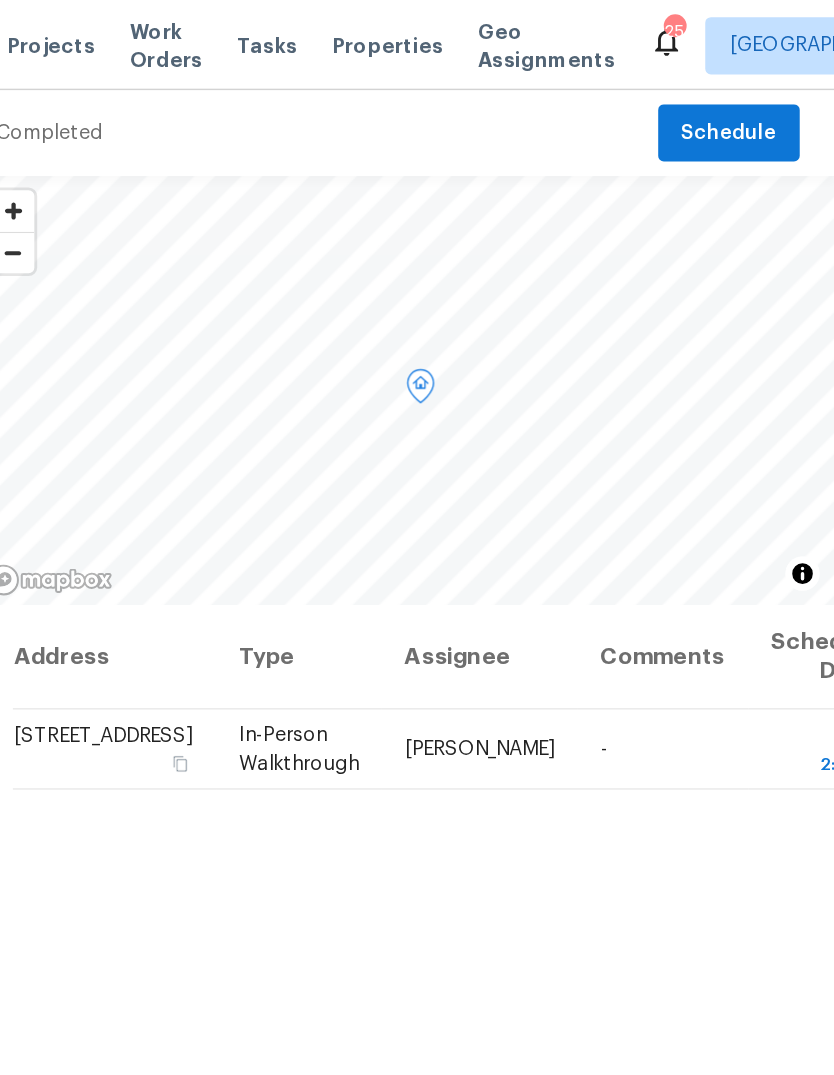 click 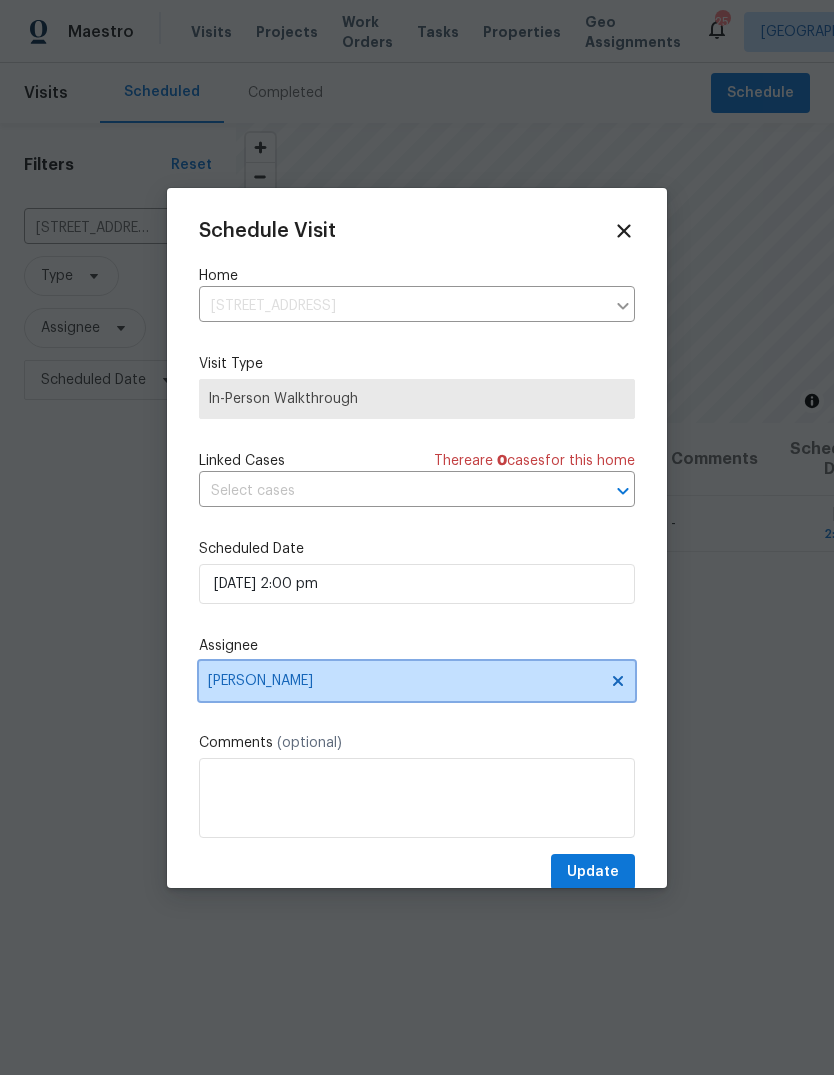 click 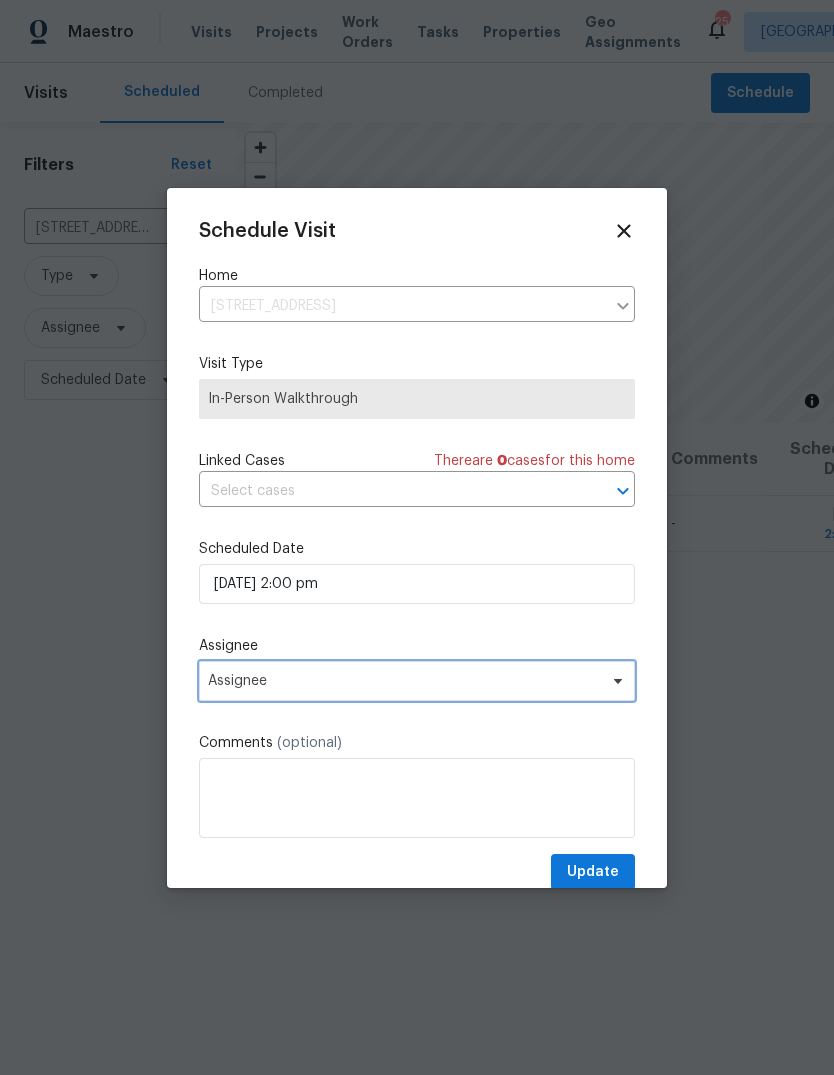 click on "Assignee" at bounding box center (417, 681) 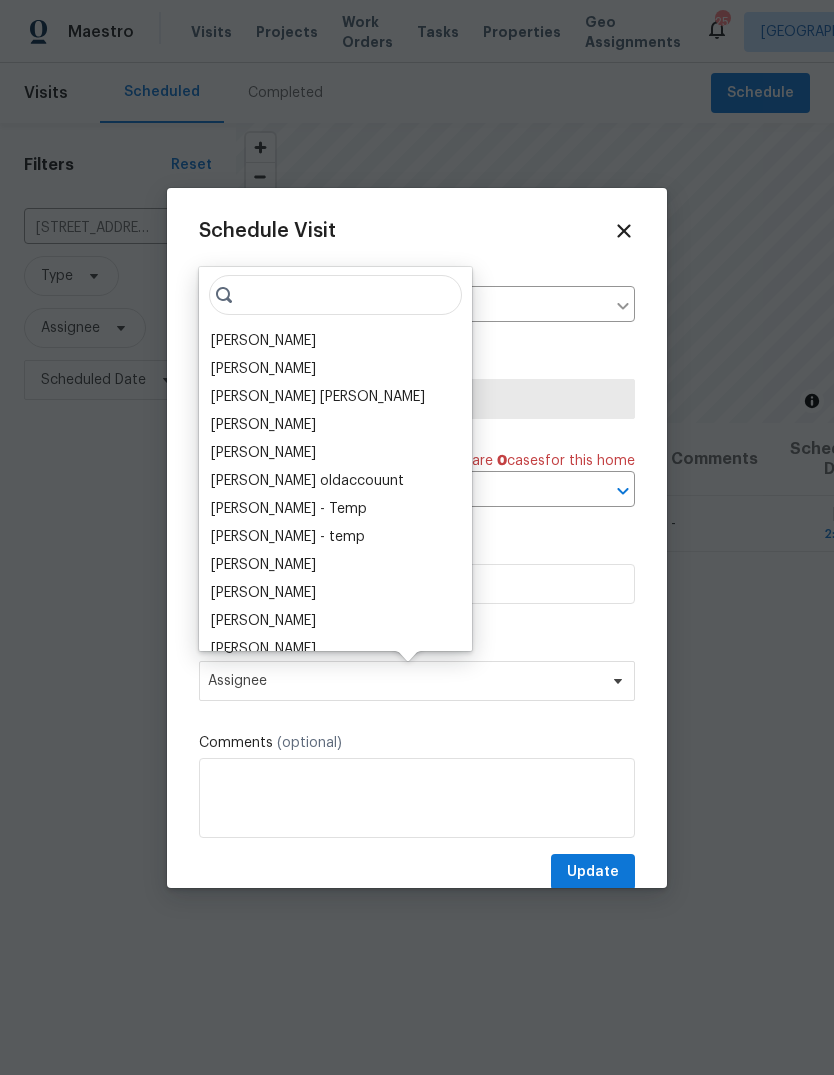 click on "[PERSON_NAME]" at bounding box center [263, 341] 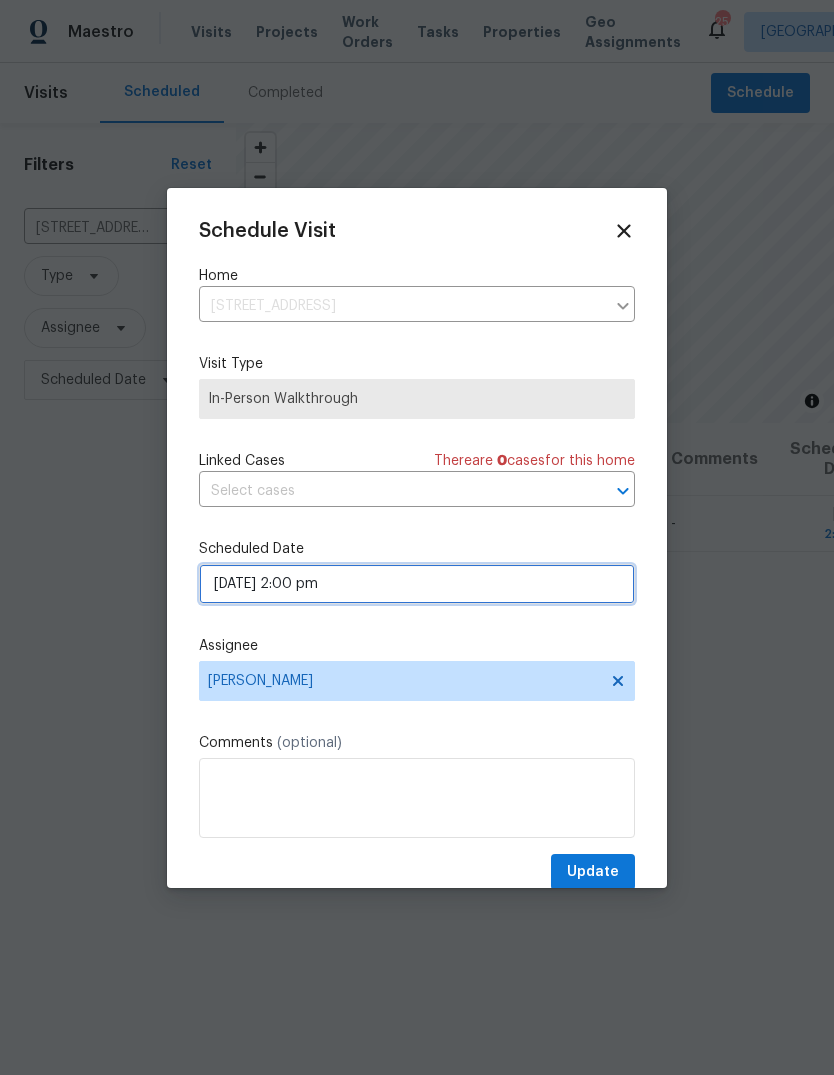 click on "07/14/2025 2:00 pm" at bounding box center [417, 584] 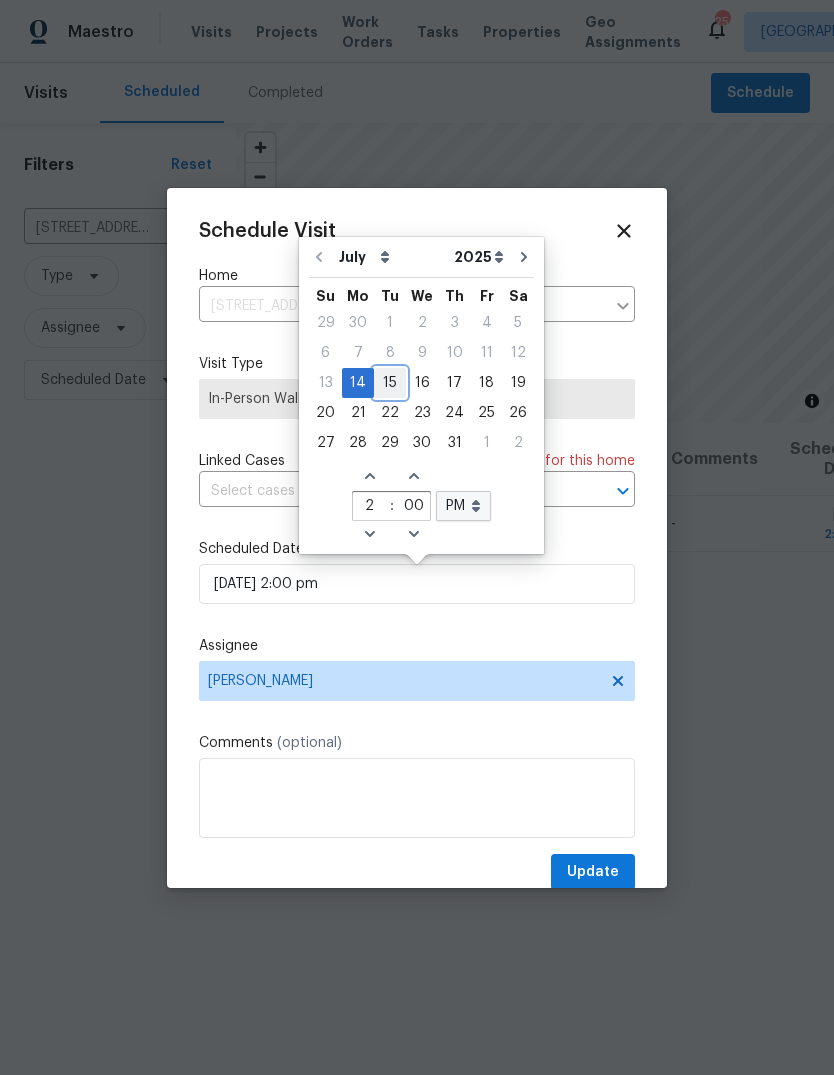 click on "15" at bounding box center [390, 383] 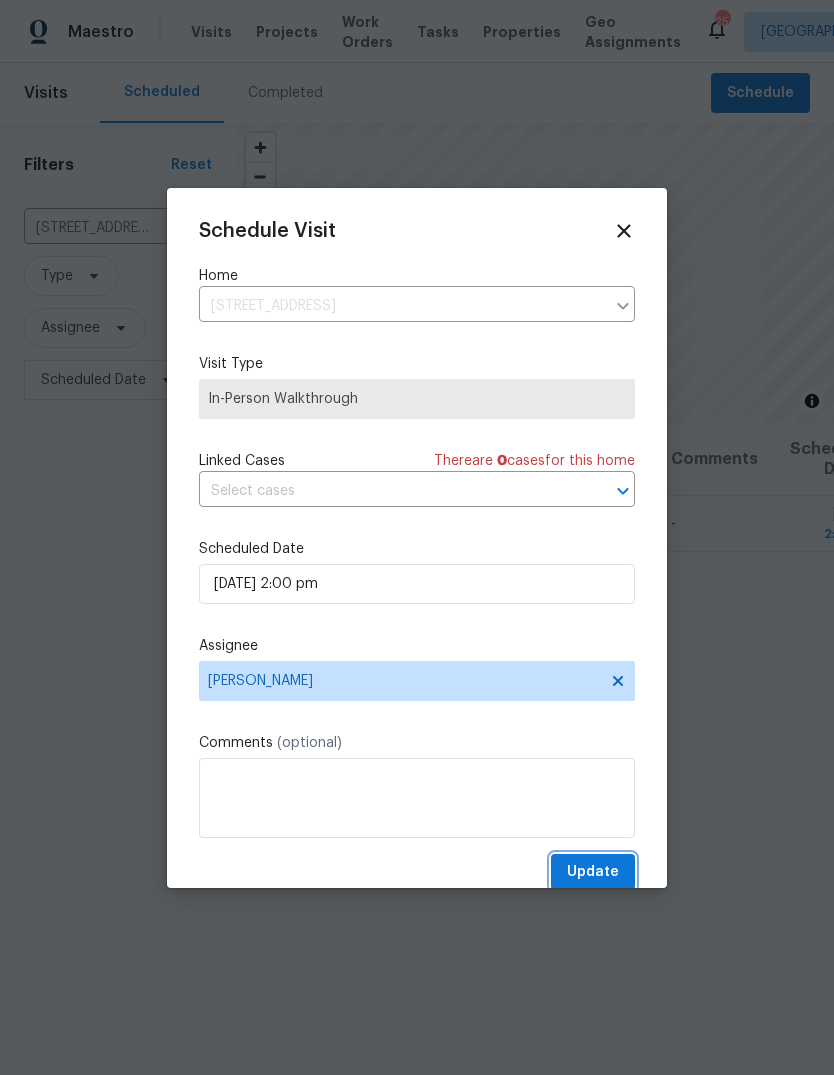 click on "Update" at bounding box center (593, 872) 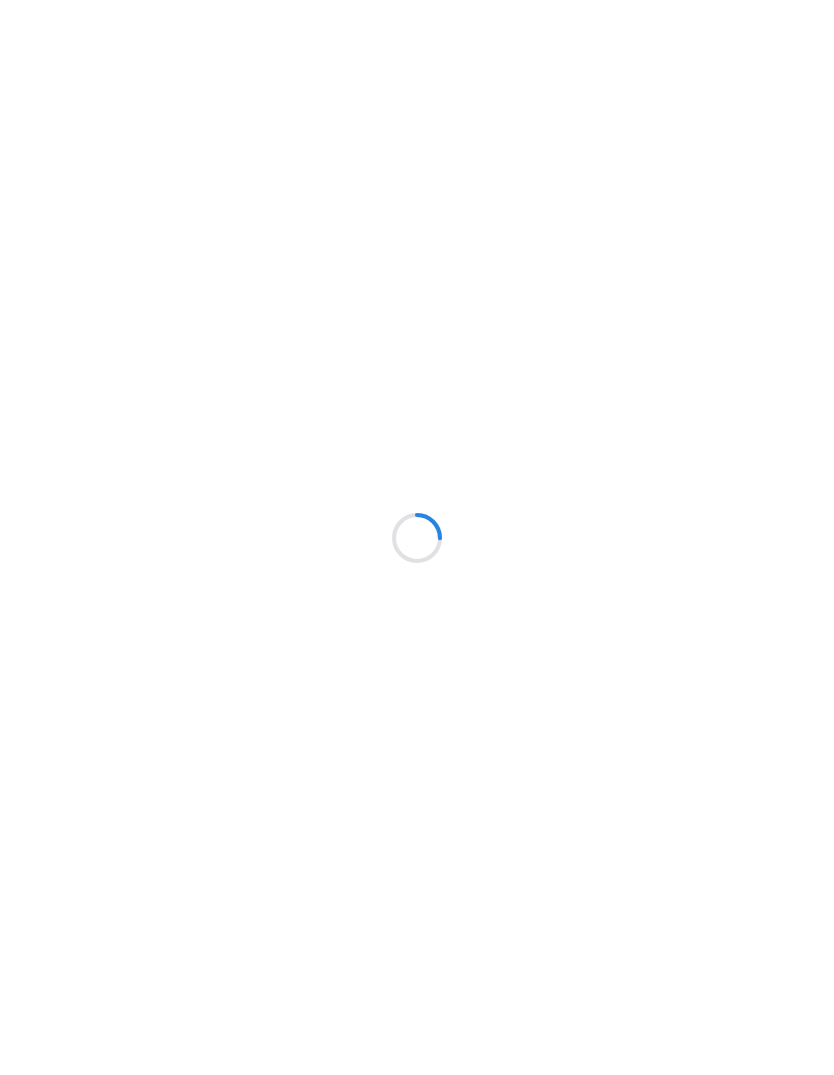 scroll, scrollTop: 0, scrollLeft: 0, axis: both 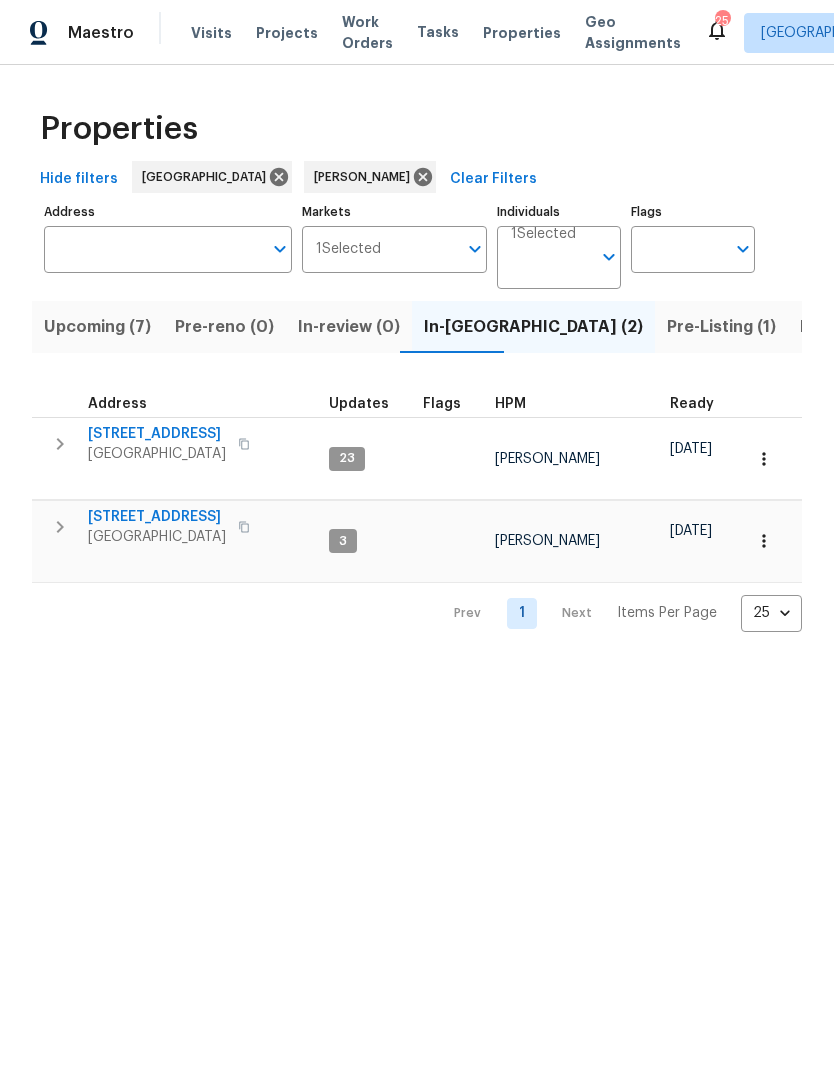 click 